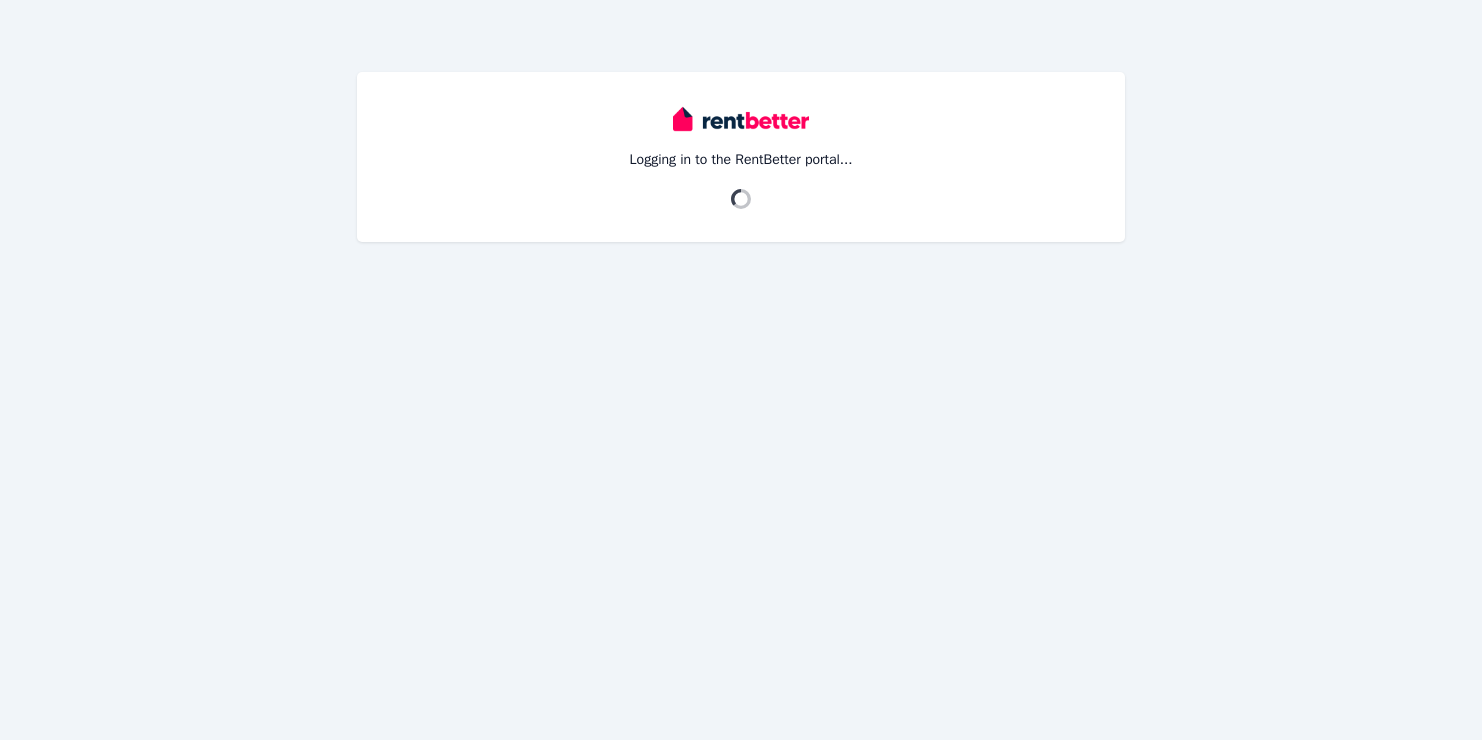 scroll, scrollTop: 0, scrollLeft: 0, axis: both 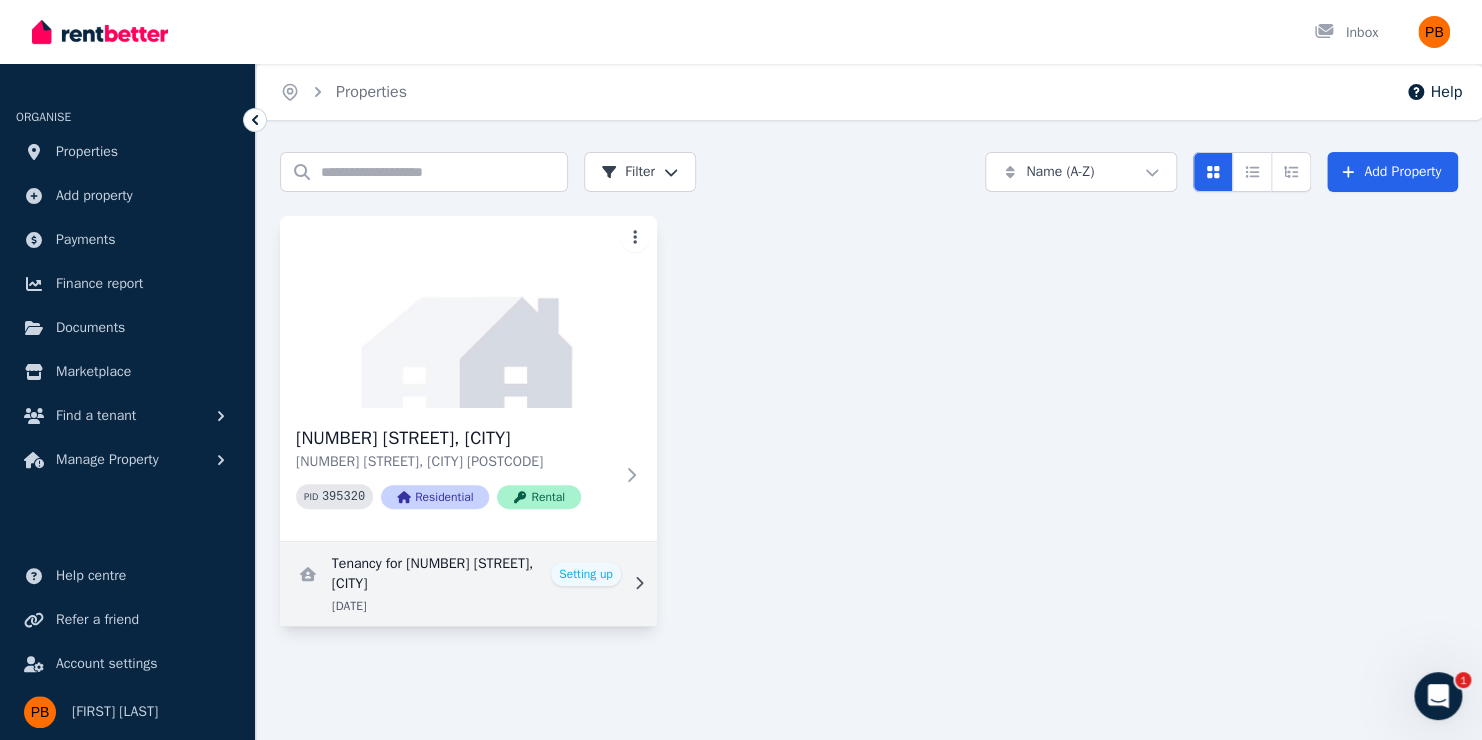 click at bounding box center (468, 584) 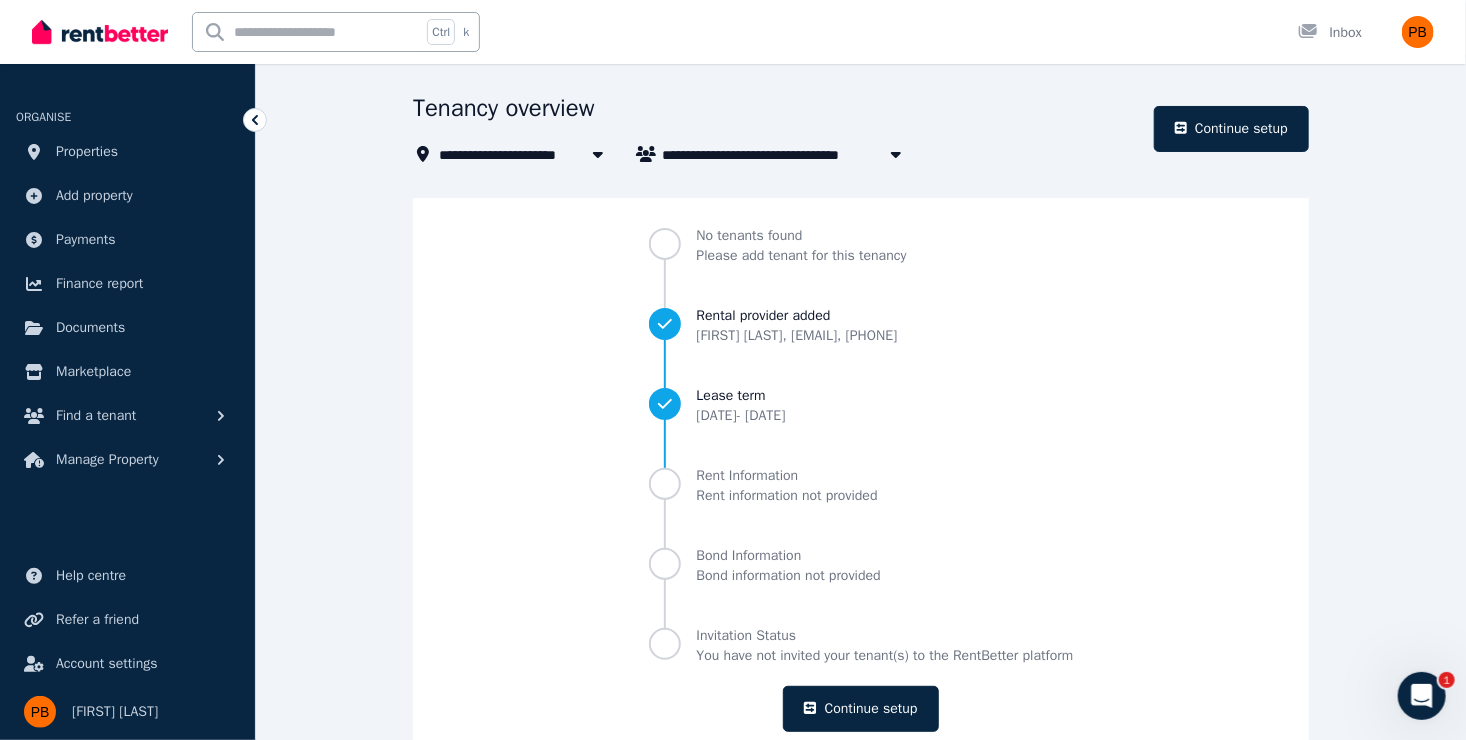 scroll, scrollTop: 116, scrollLeft: 0, axis: vertical 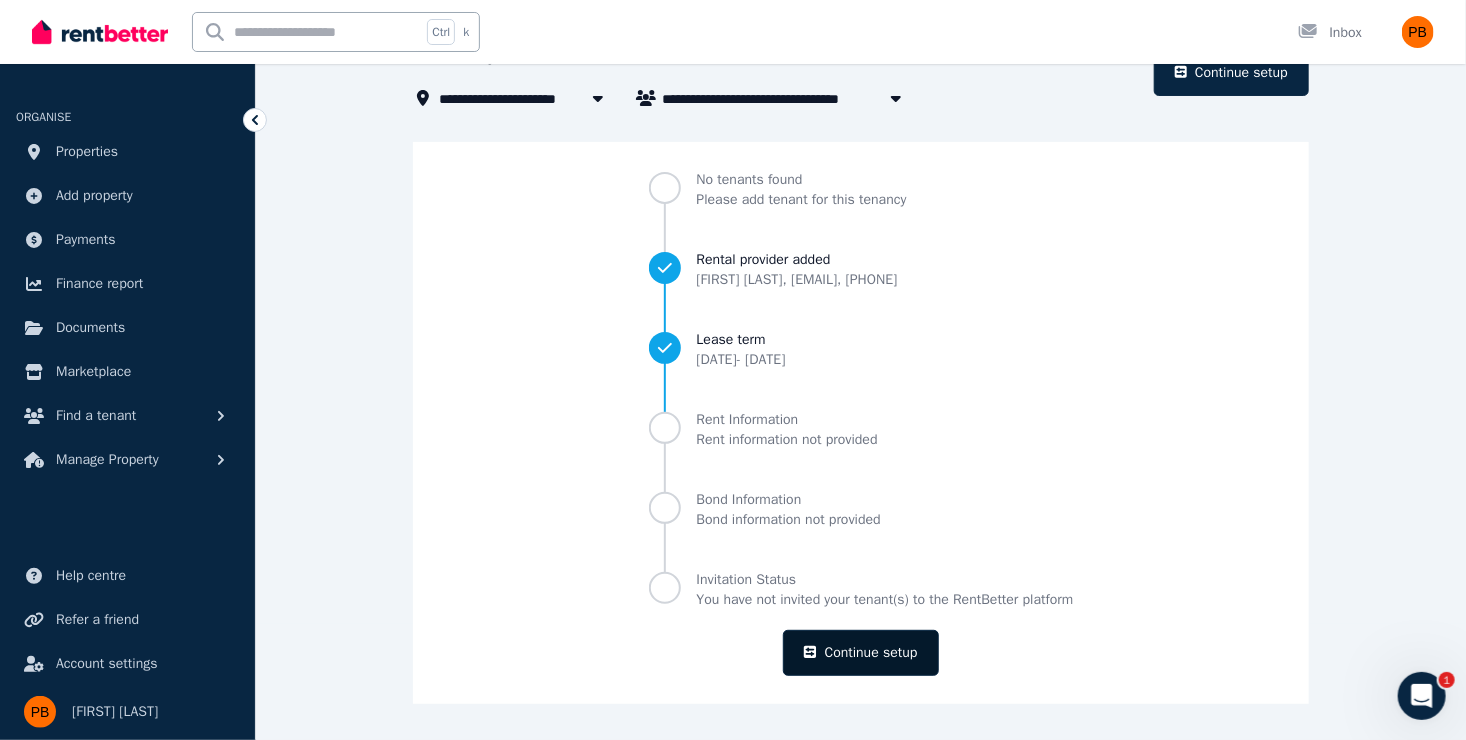 click on "Continue setup" at bounding box center [860, 653] 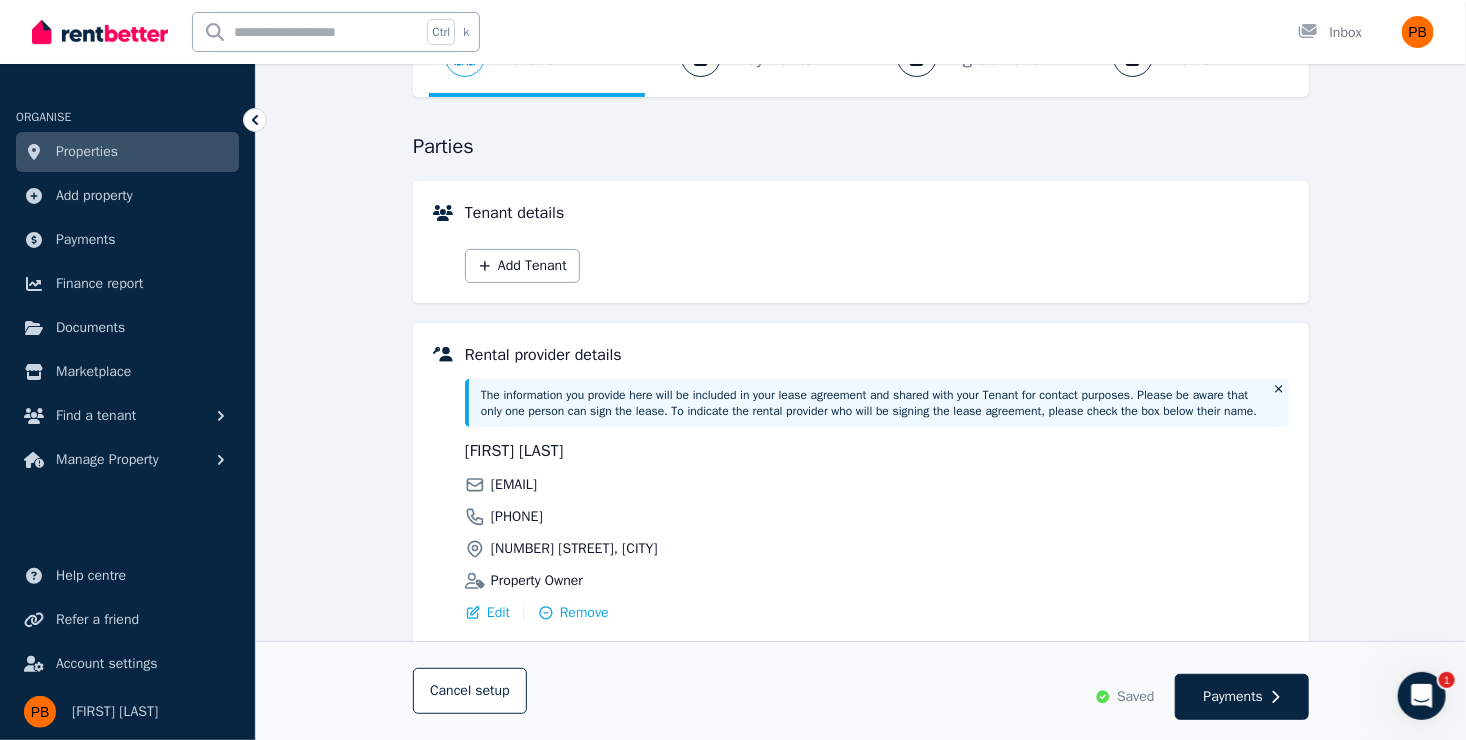scroll, scrollTop: 289, scrollLeft: 0, axis: vertical 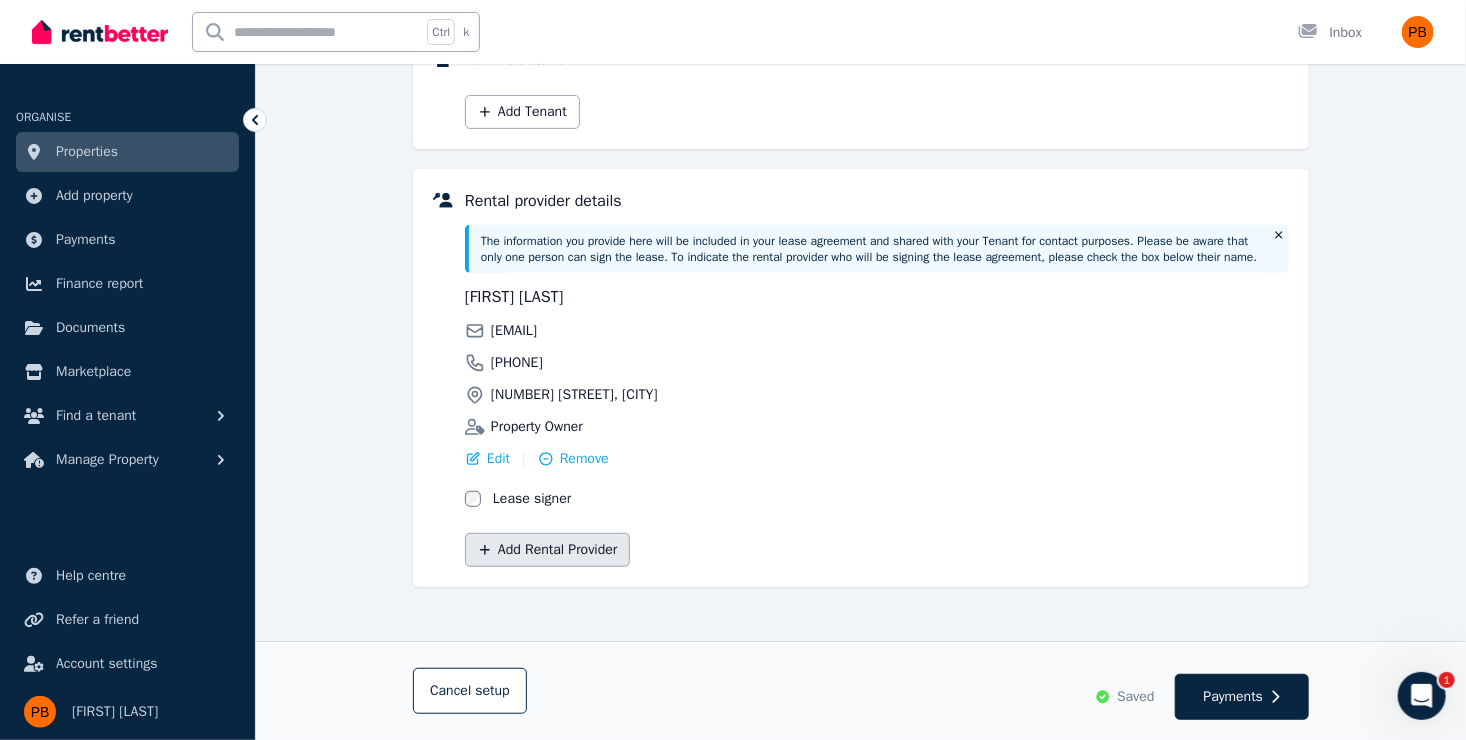 click on "Add Rental Provider" at bounding box center [547, 550] 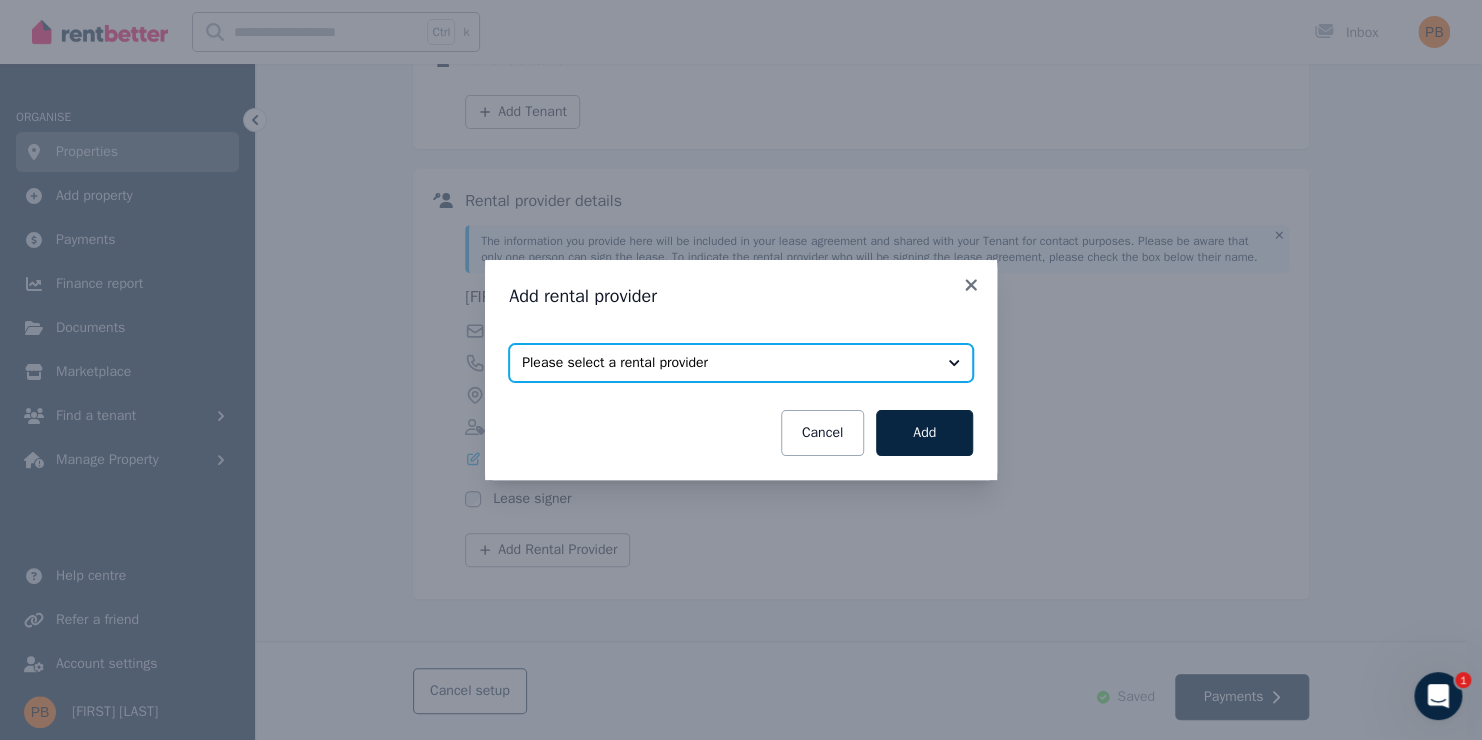click on "Please select a rental provider" at bounding box center (727, 363) 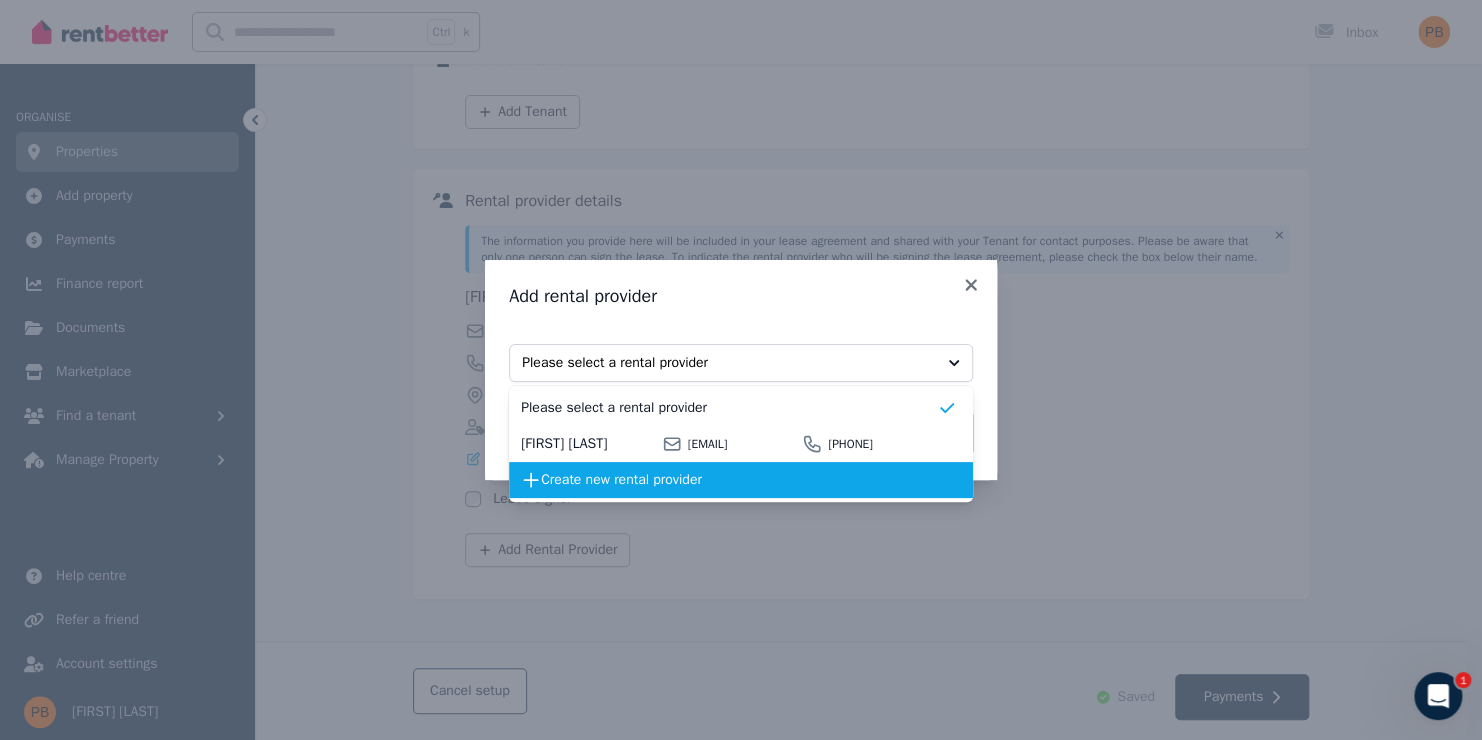 click on "Create new rental provider" at bounding box center [739, 480] 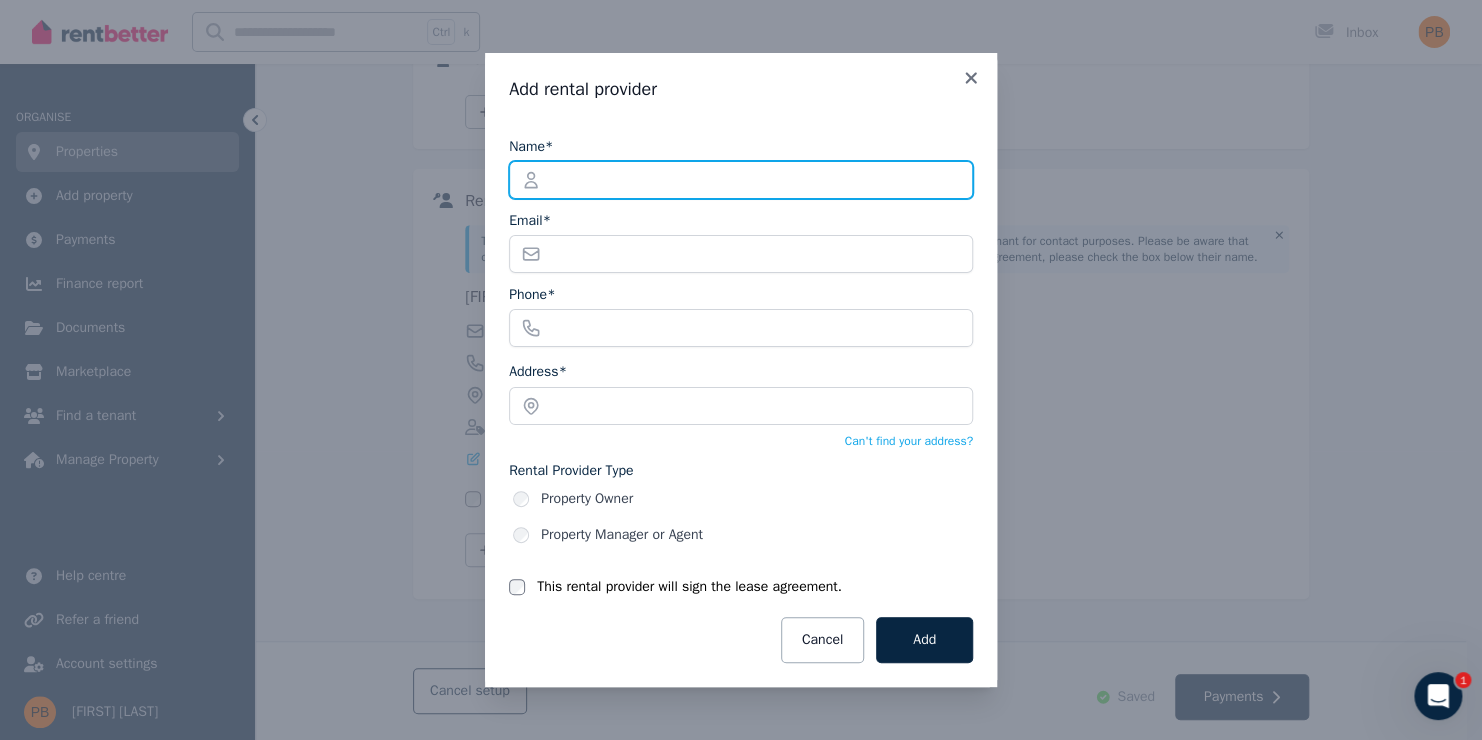 click on "Name*" at bounding box center (741, 180) 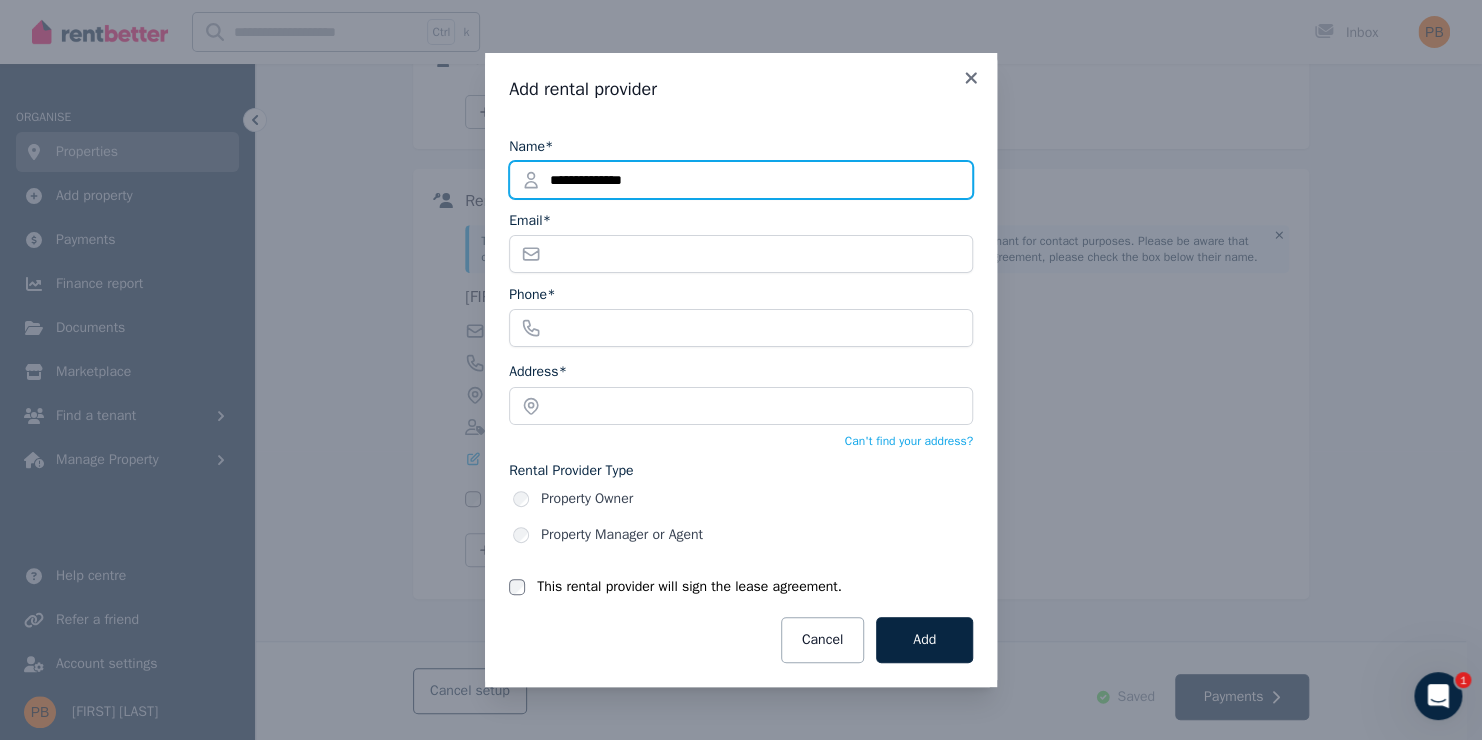 type on "**********" 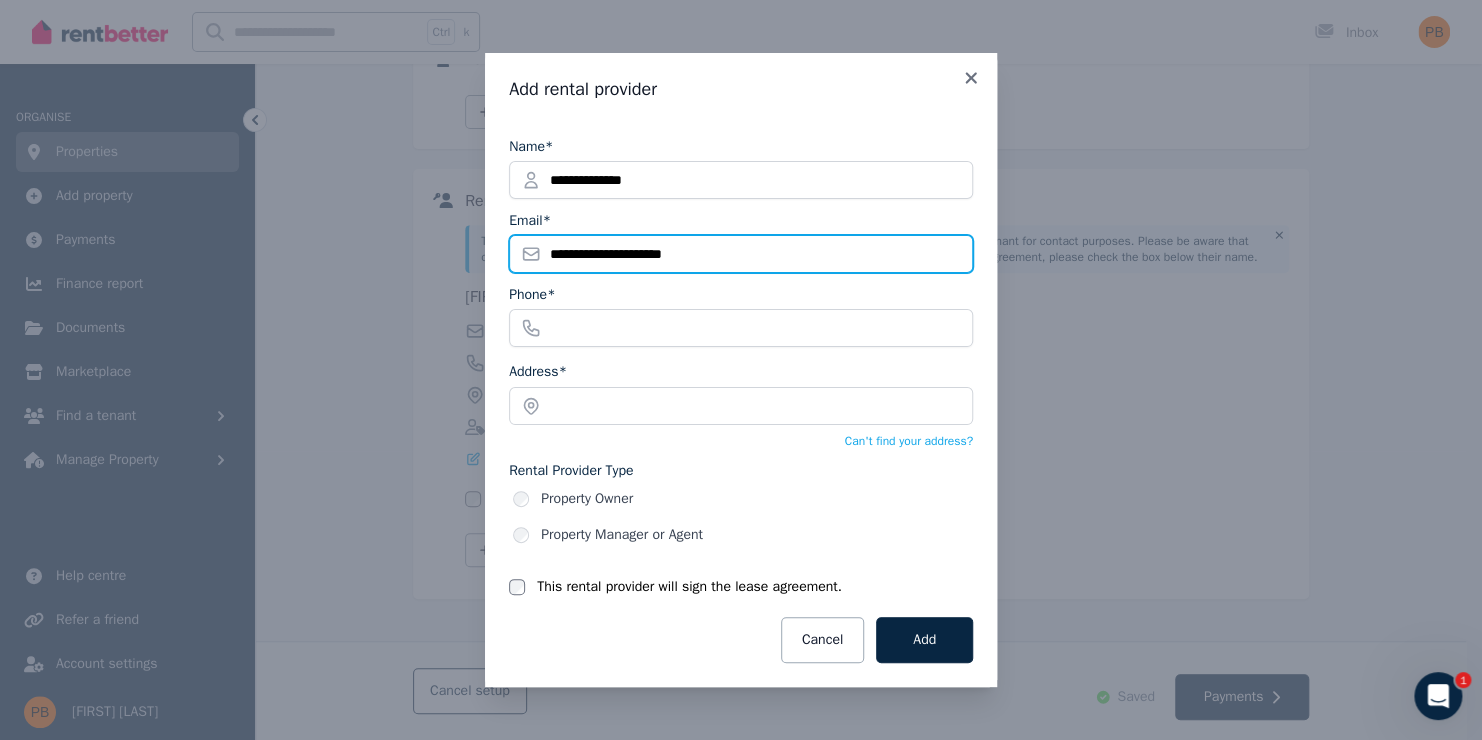 type on "**********" 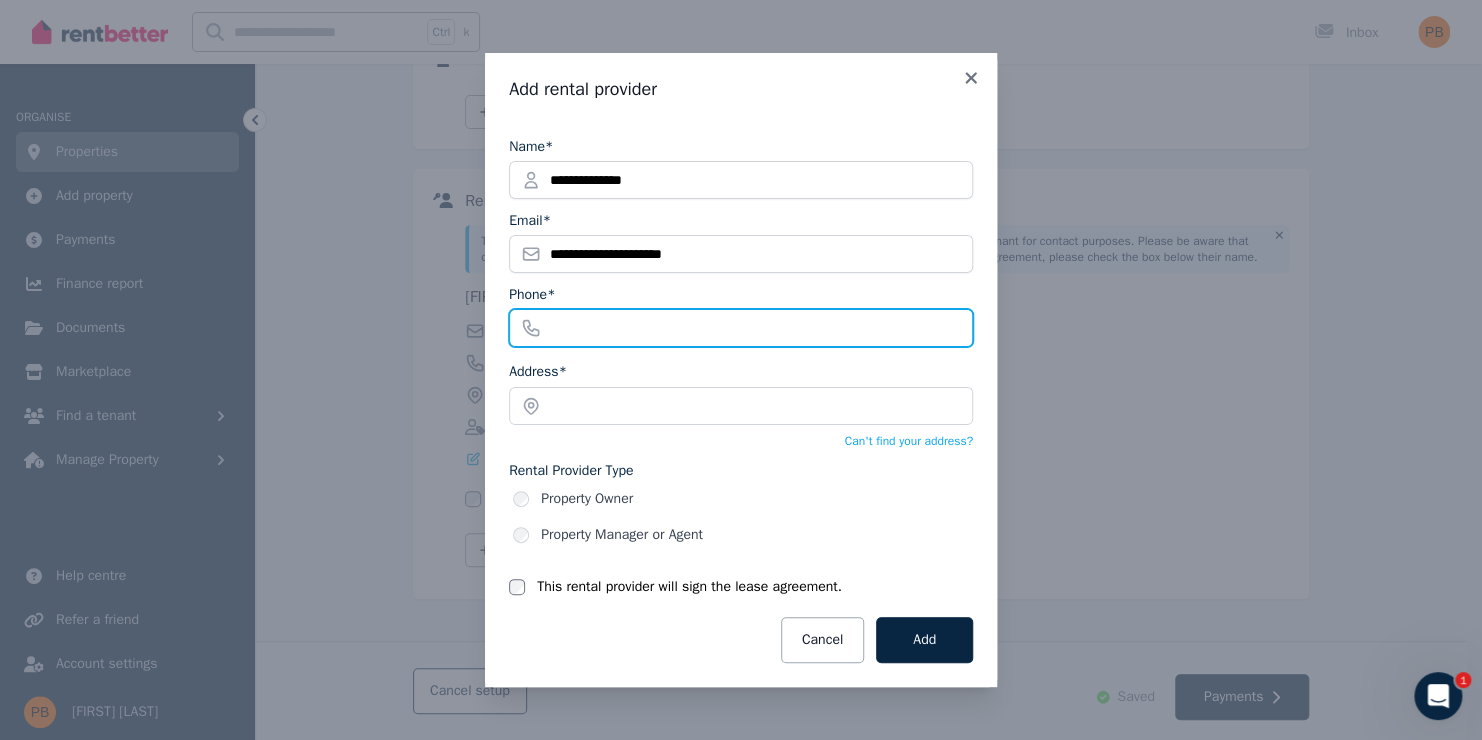 click on "Phone*" at bounding box center (741, 328) 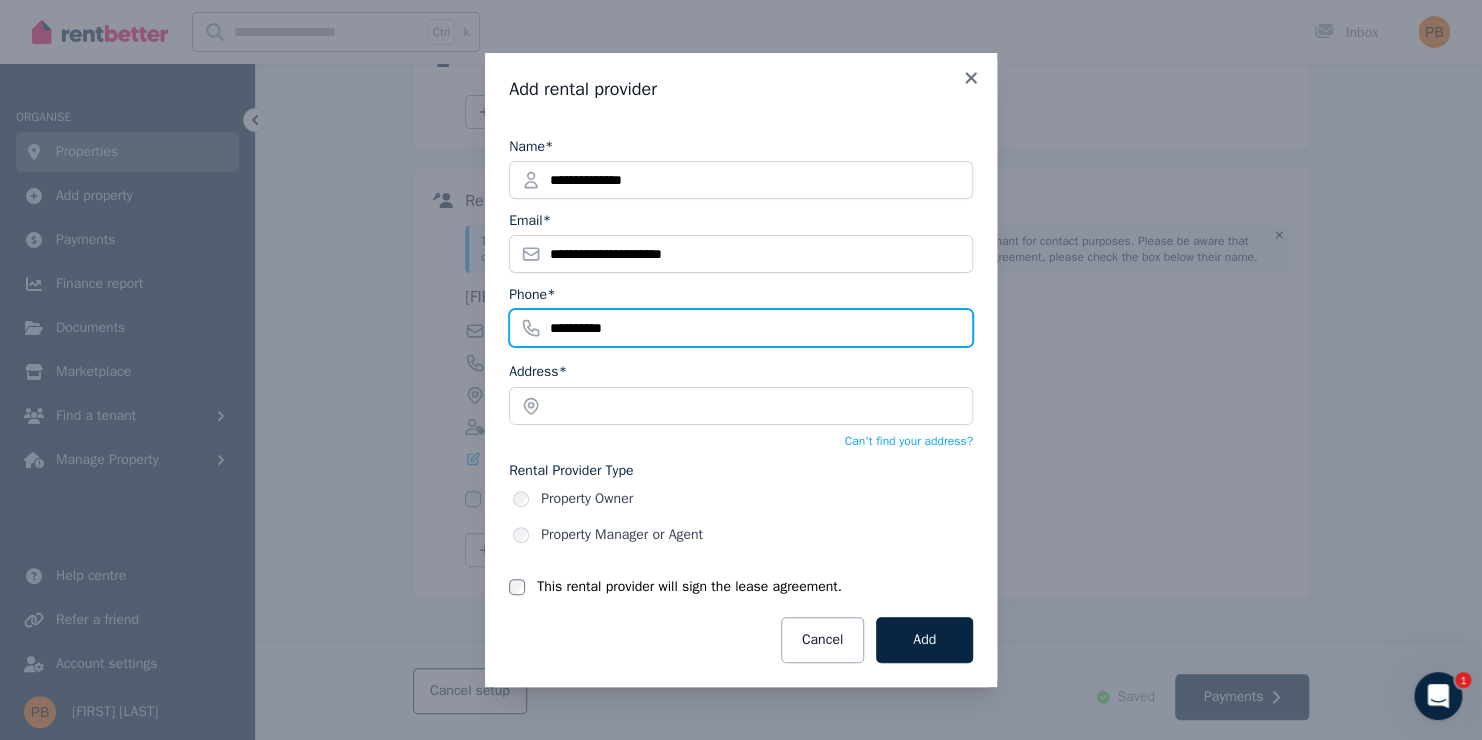 type on "**********" 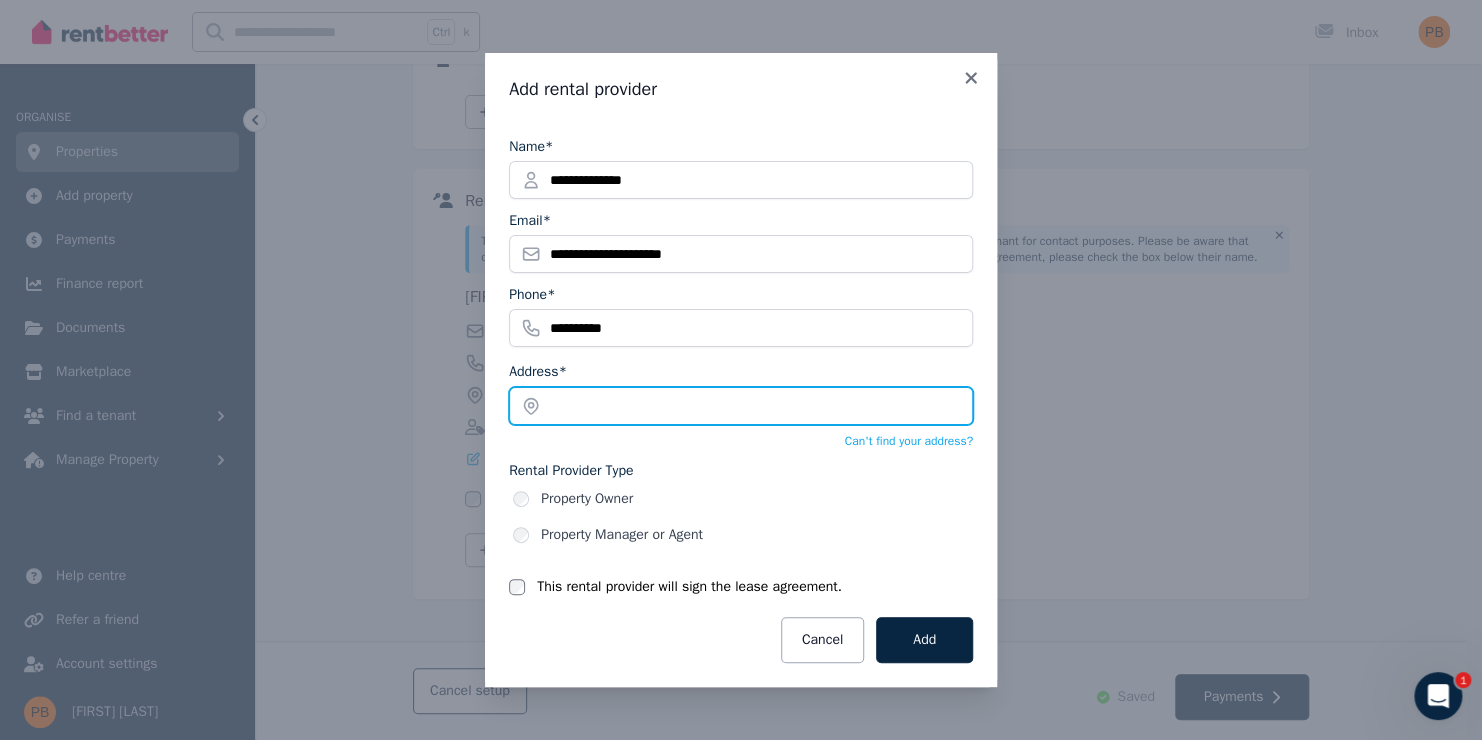 click at bounding box center [741, 406] 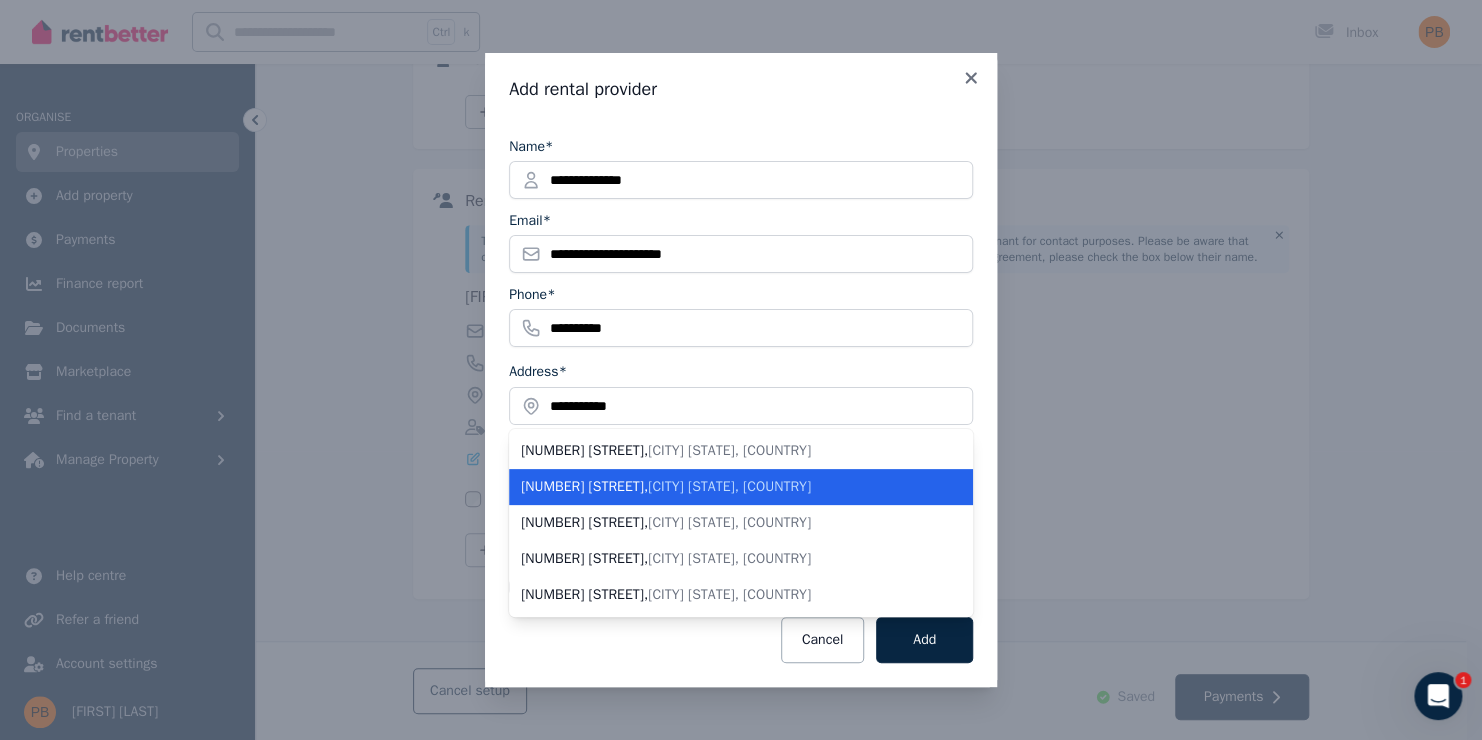 click on "[NUMBER] [STREET] ,  [CITY] [STATE], [COUNTRY]" at bounding box center (729, 487) 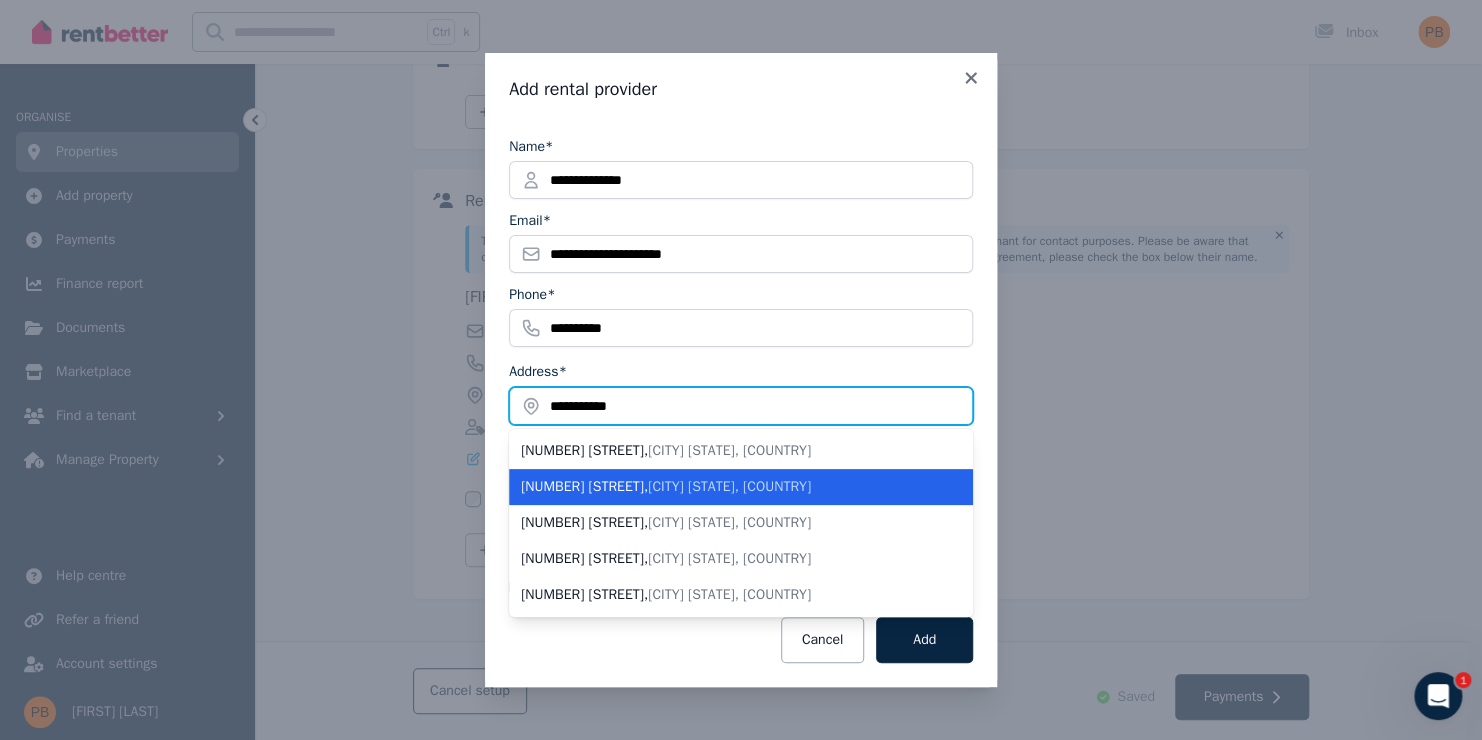 type on "**********" 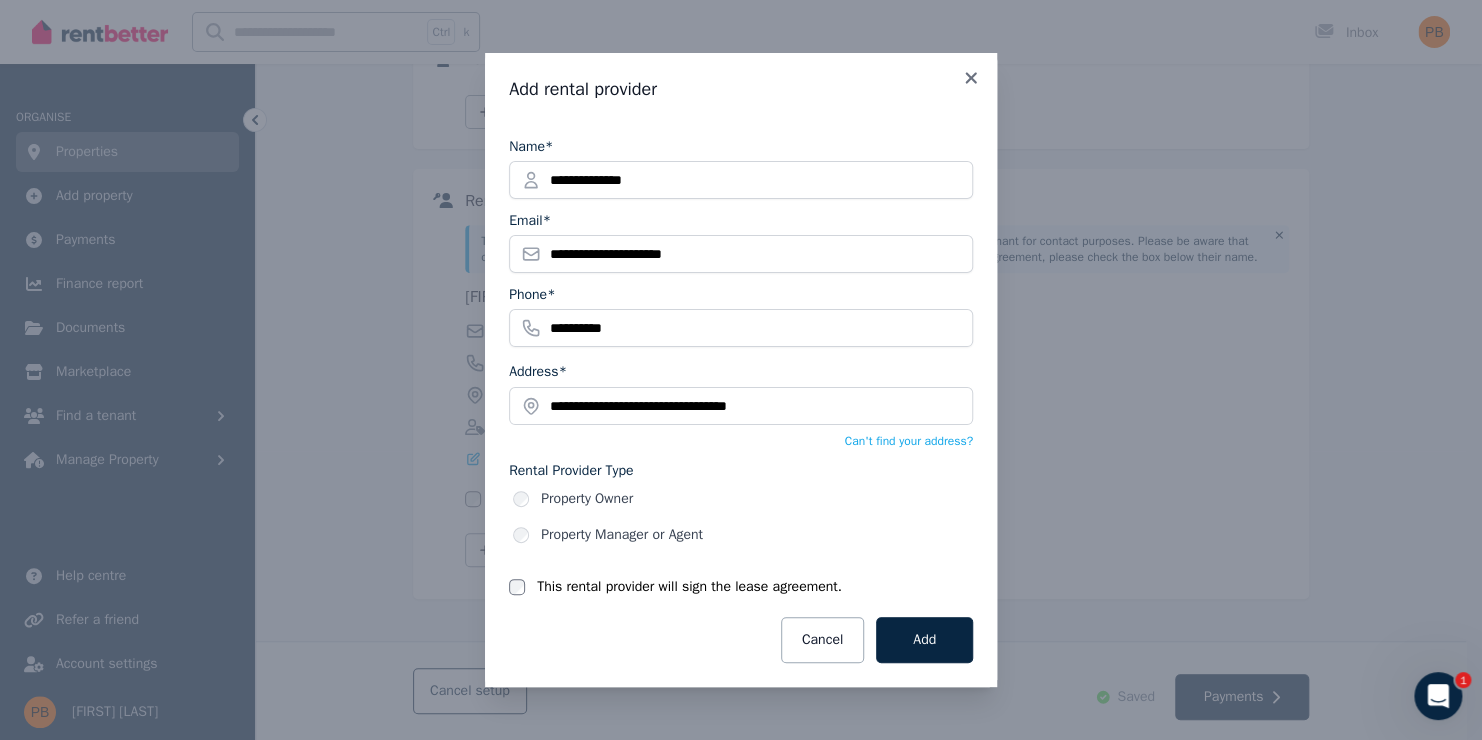 drag, startPoint x: 597, startPoint y: 501, endPoint x: 616, endPoint y: 501, distance: 19 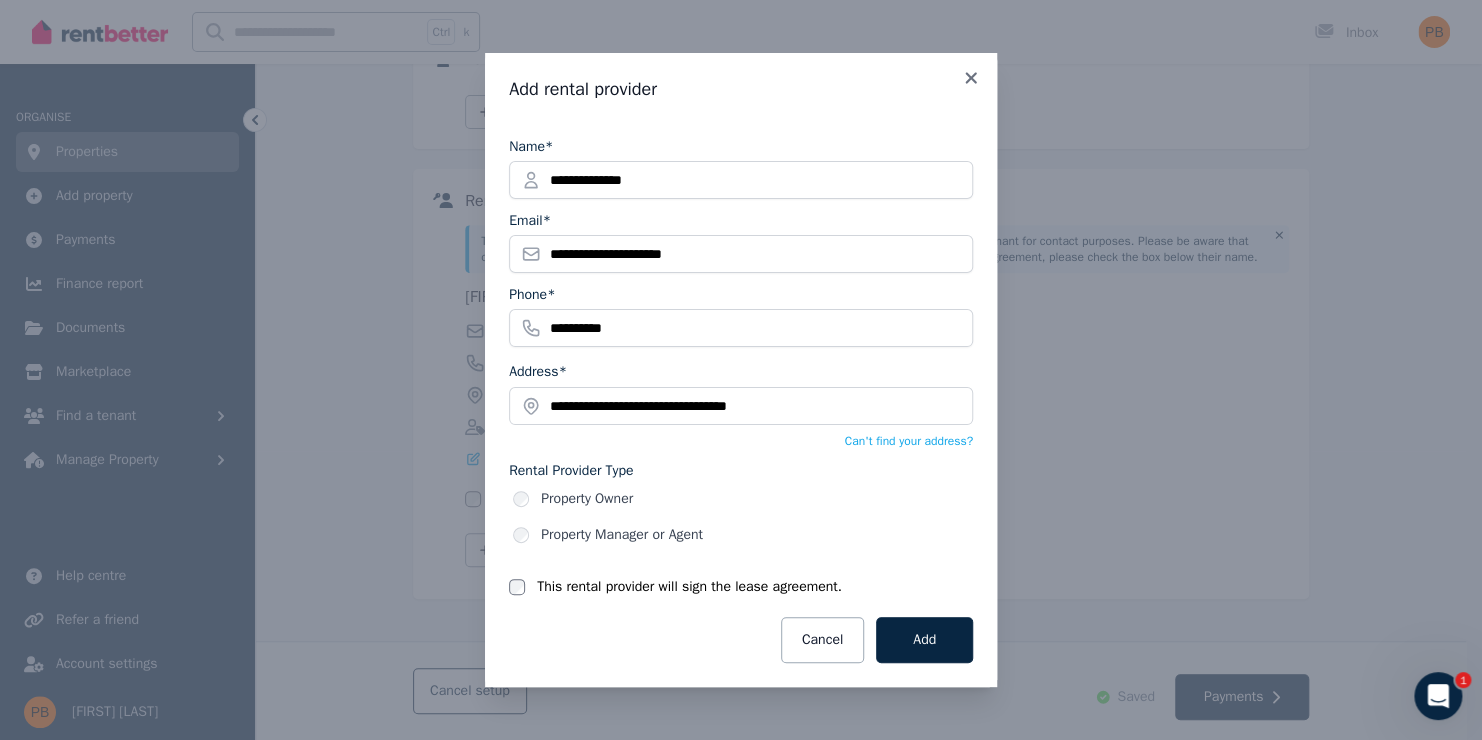 click on "Property Owner" at bounding box center [743, 499] 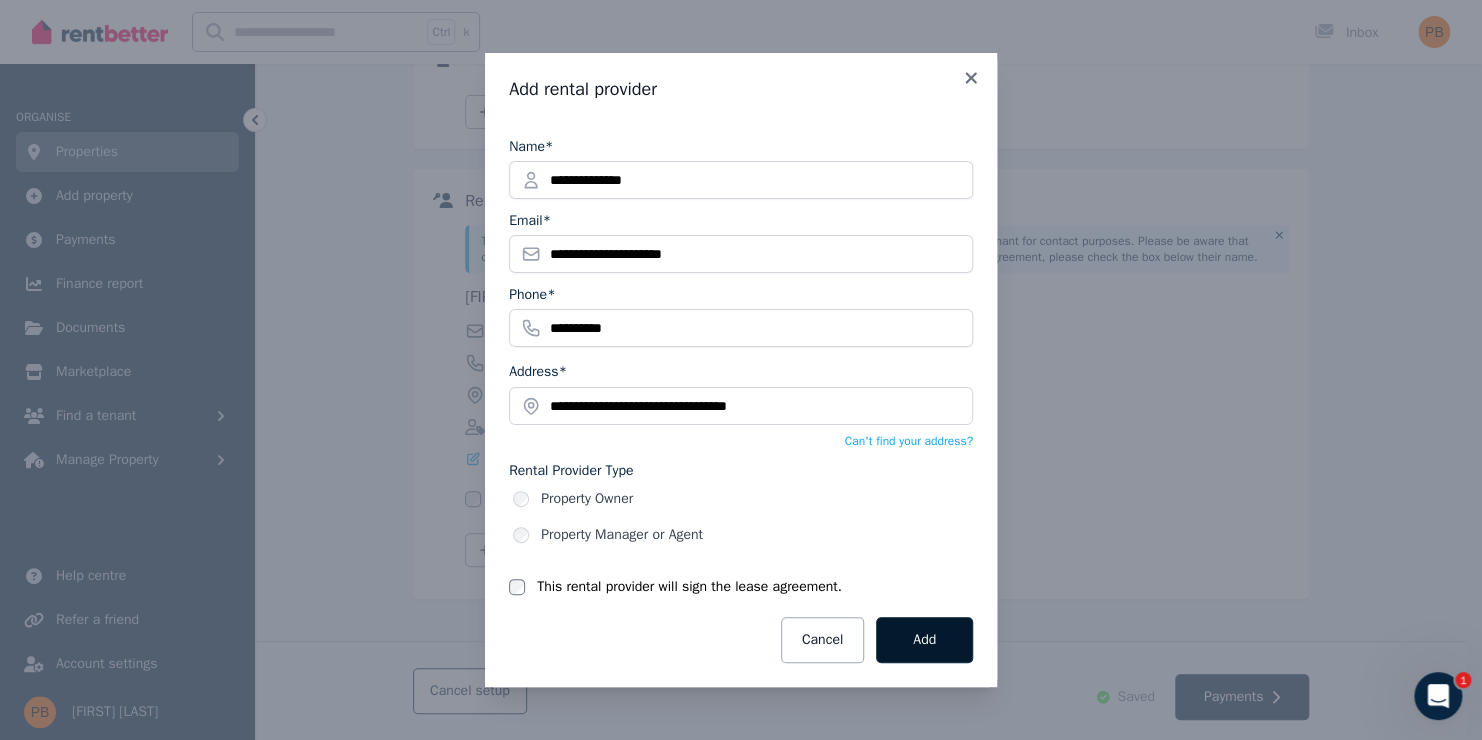 click on "Add" at bounding box center [924, 640] 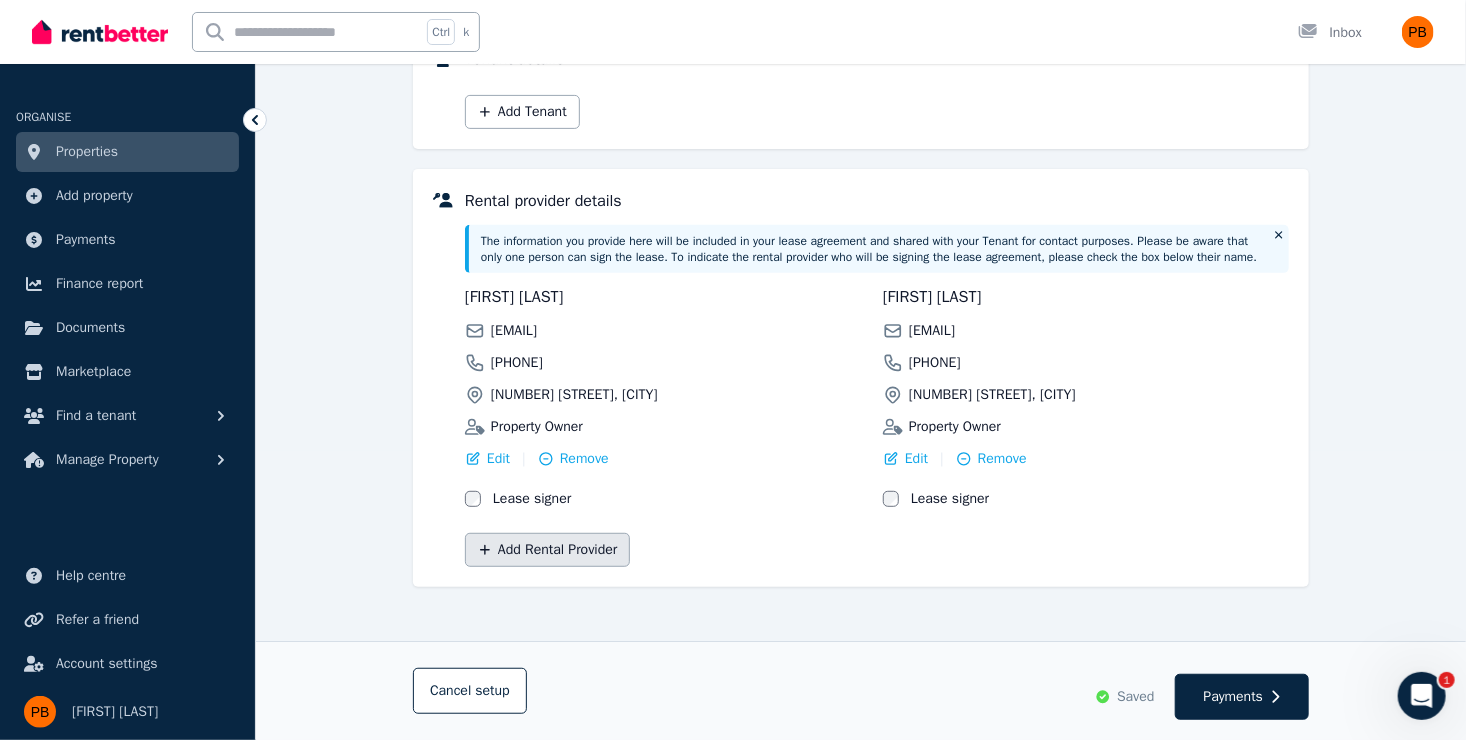 click on "Add Rental Provider" at bounding box center (547, 550) 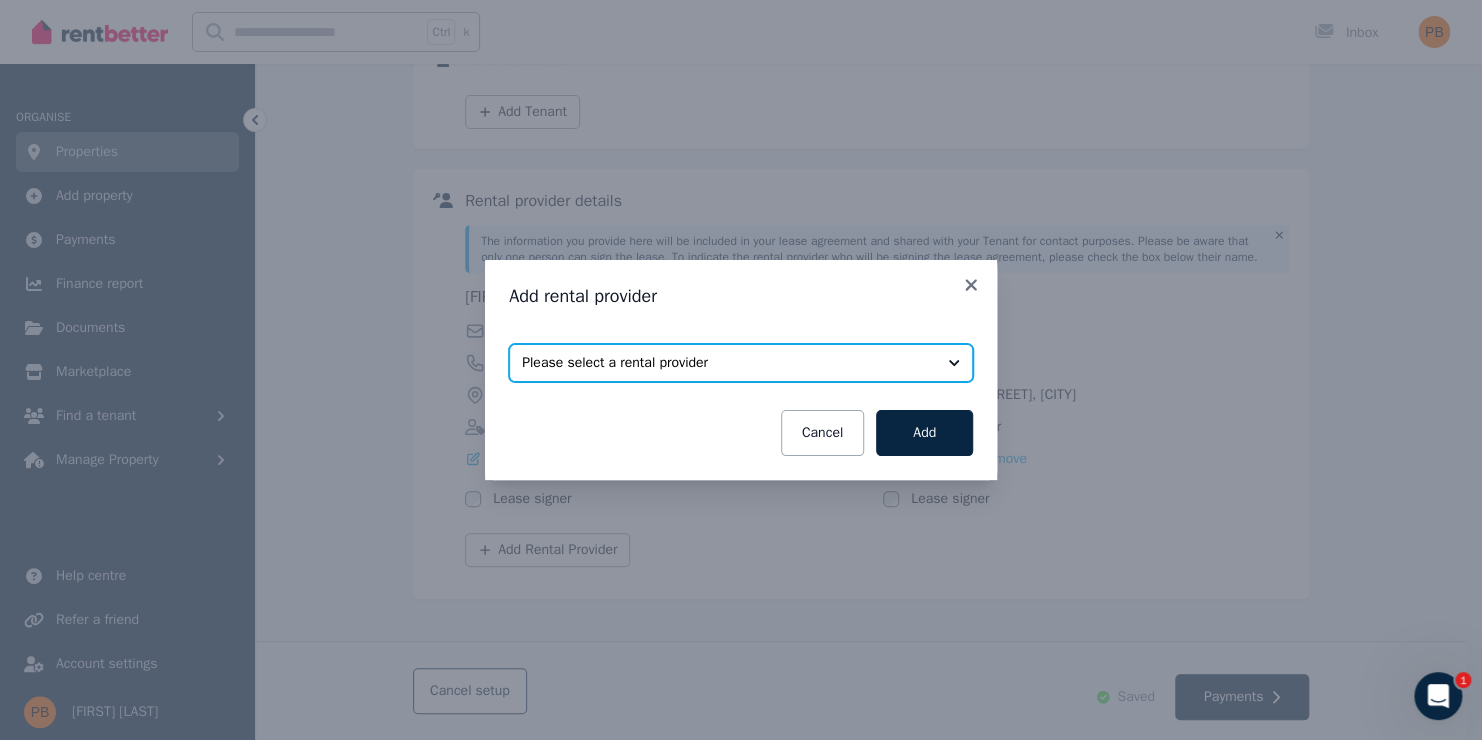 click on "Please select a rental provider" at bounding box center [727, 363] 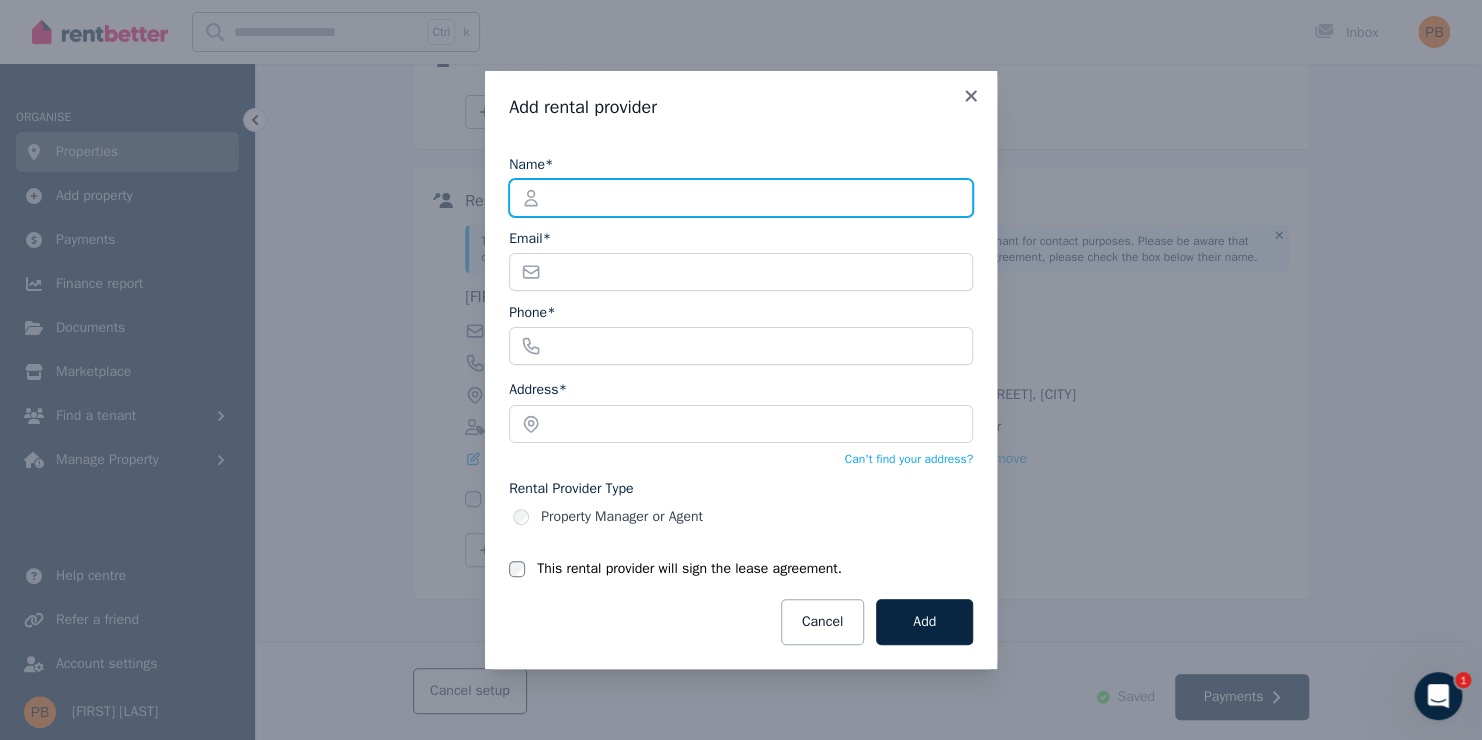 drag, startPoint x: 638, startPoint y: 189, endPoint x: 631, endPoint y: 208, distance: 20.248457 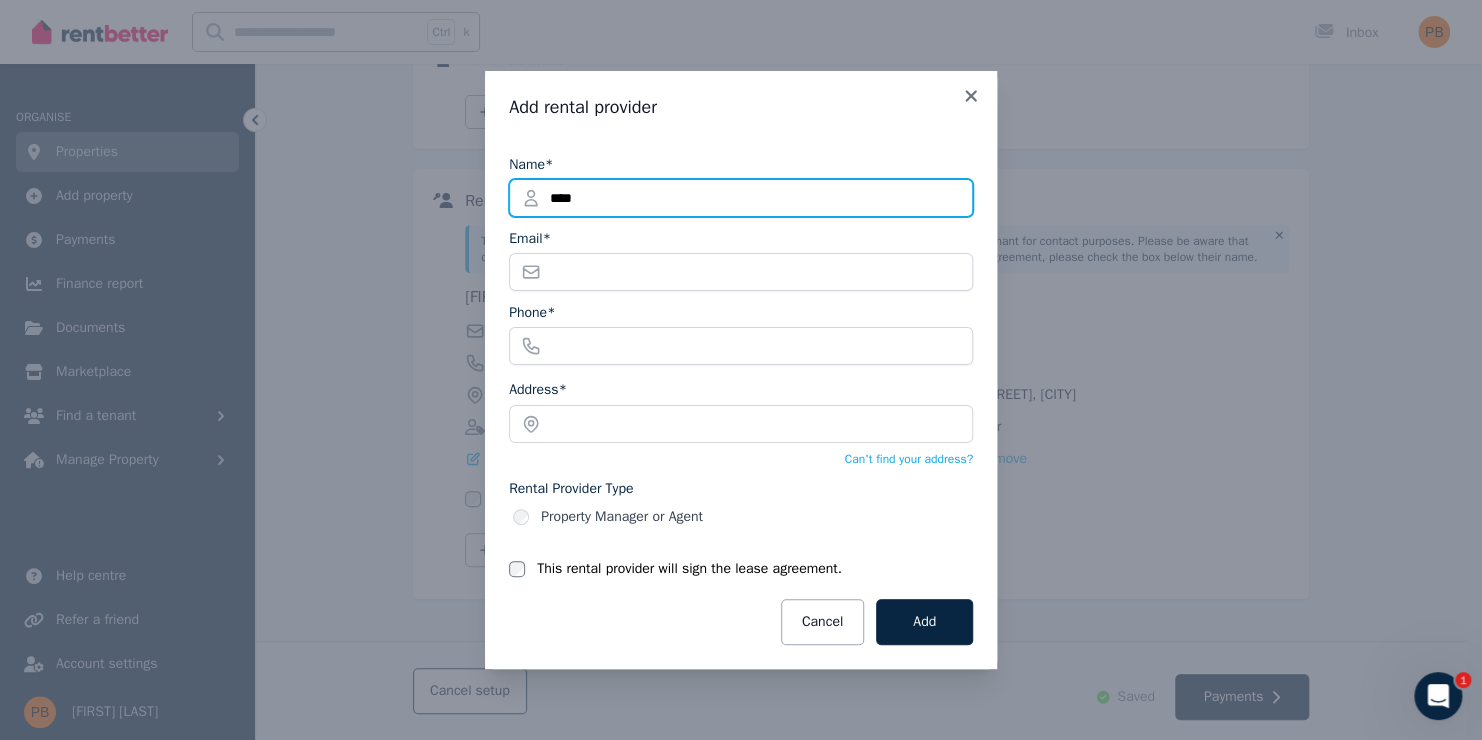 type on "**********" 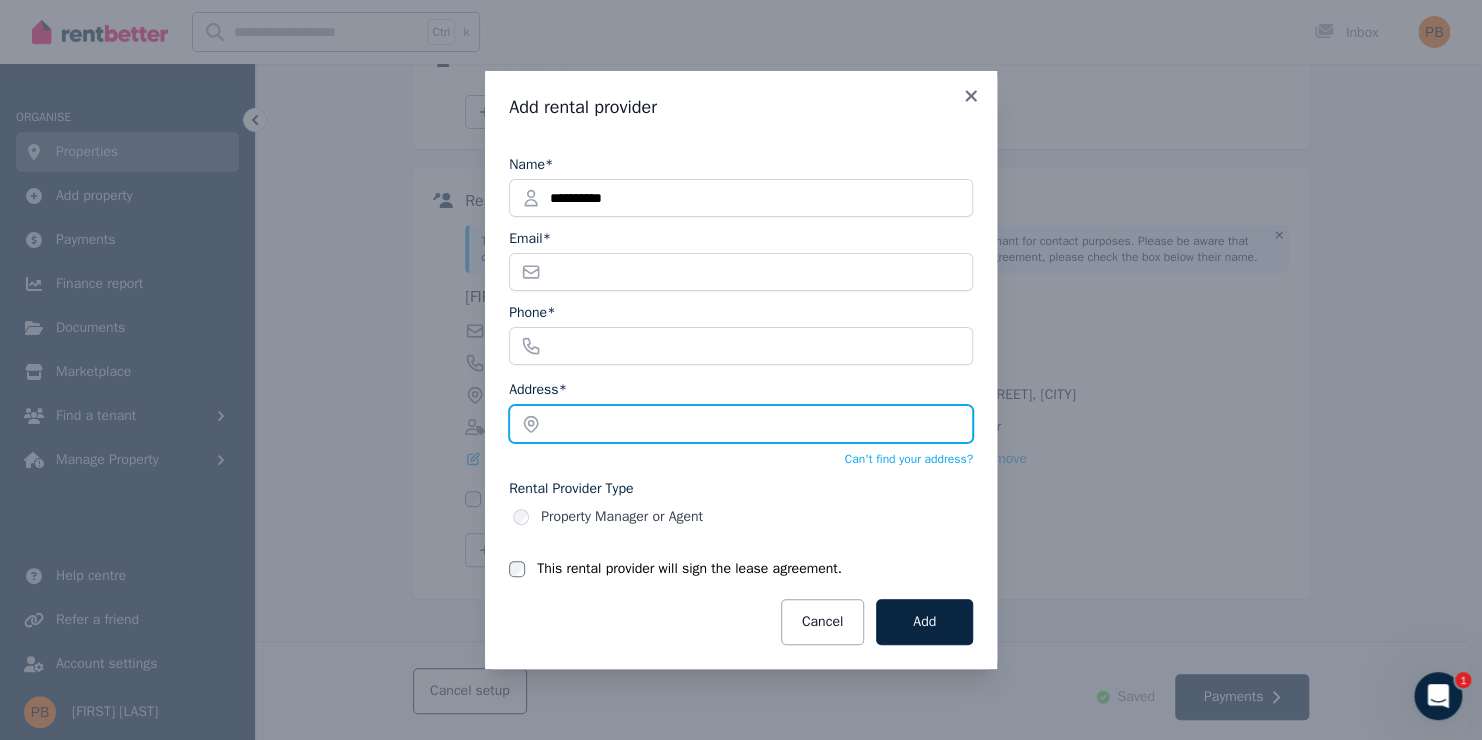 type on "********" 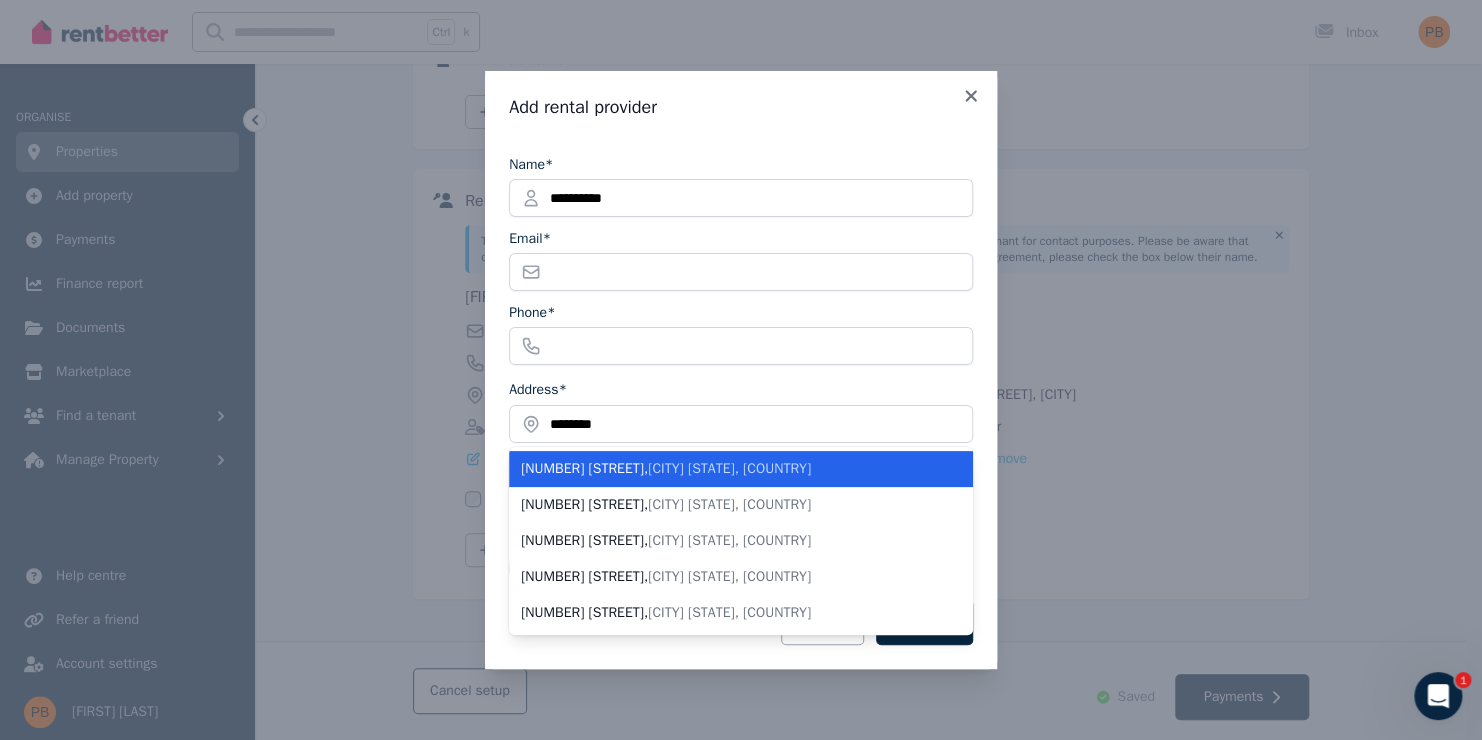 click on "[CITY] [STATE], [COUNTRY]" at bounding box center [729, 468] 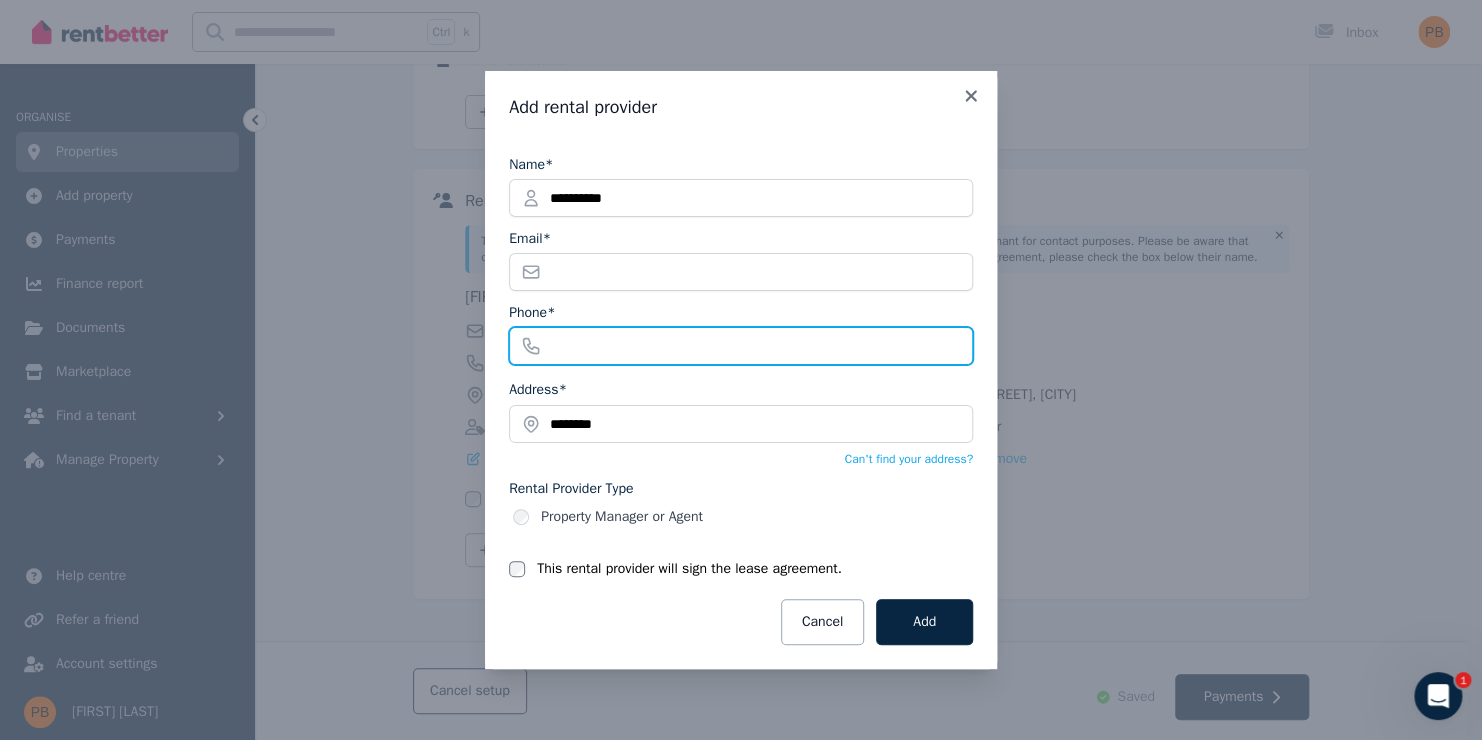 click on "Phone*" at bounding box center (741, 346) 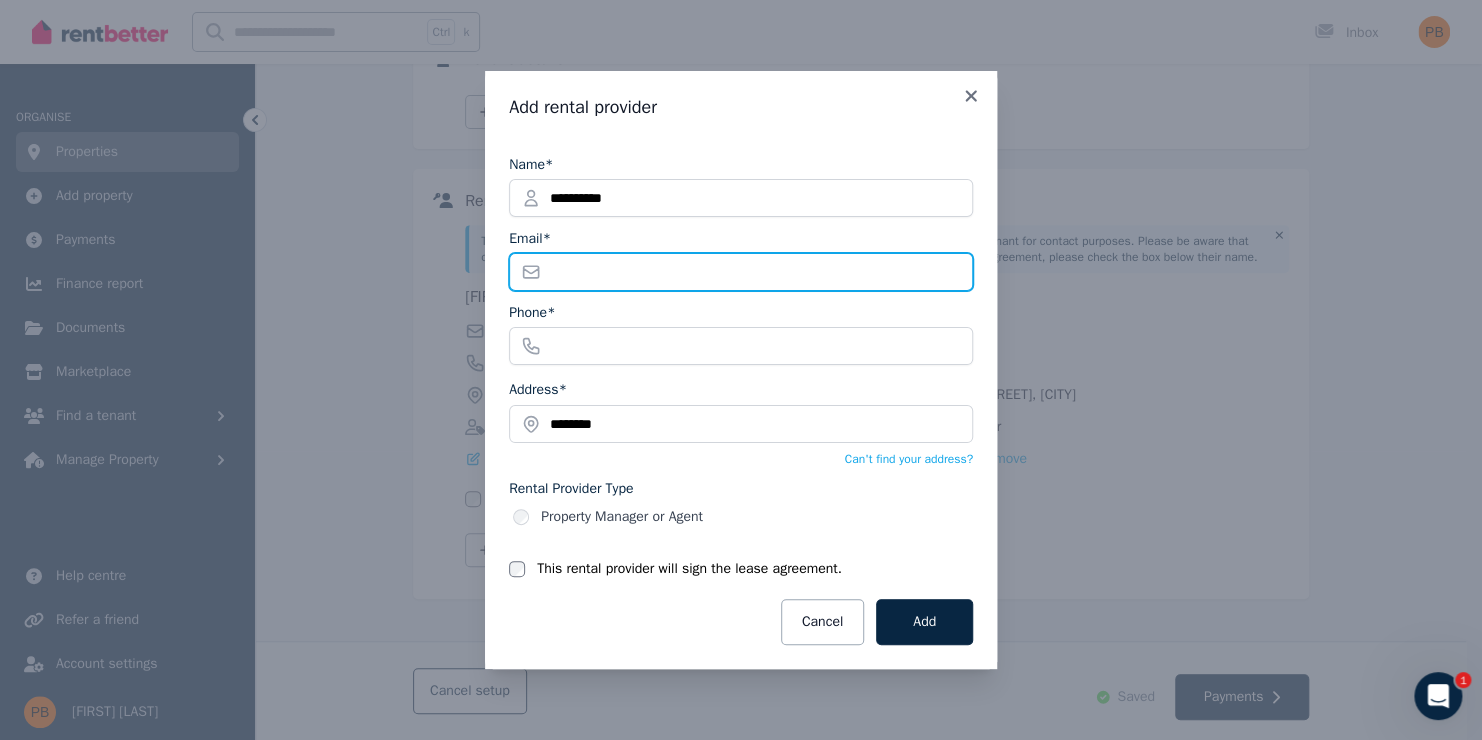 click on "Email*" at bounding box center (741, 272) 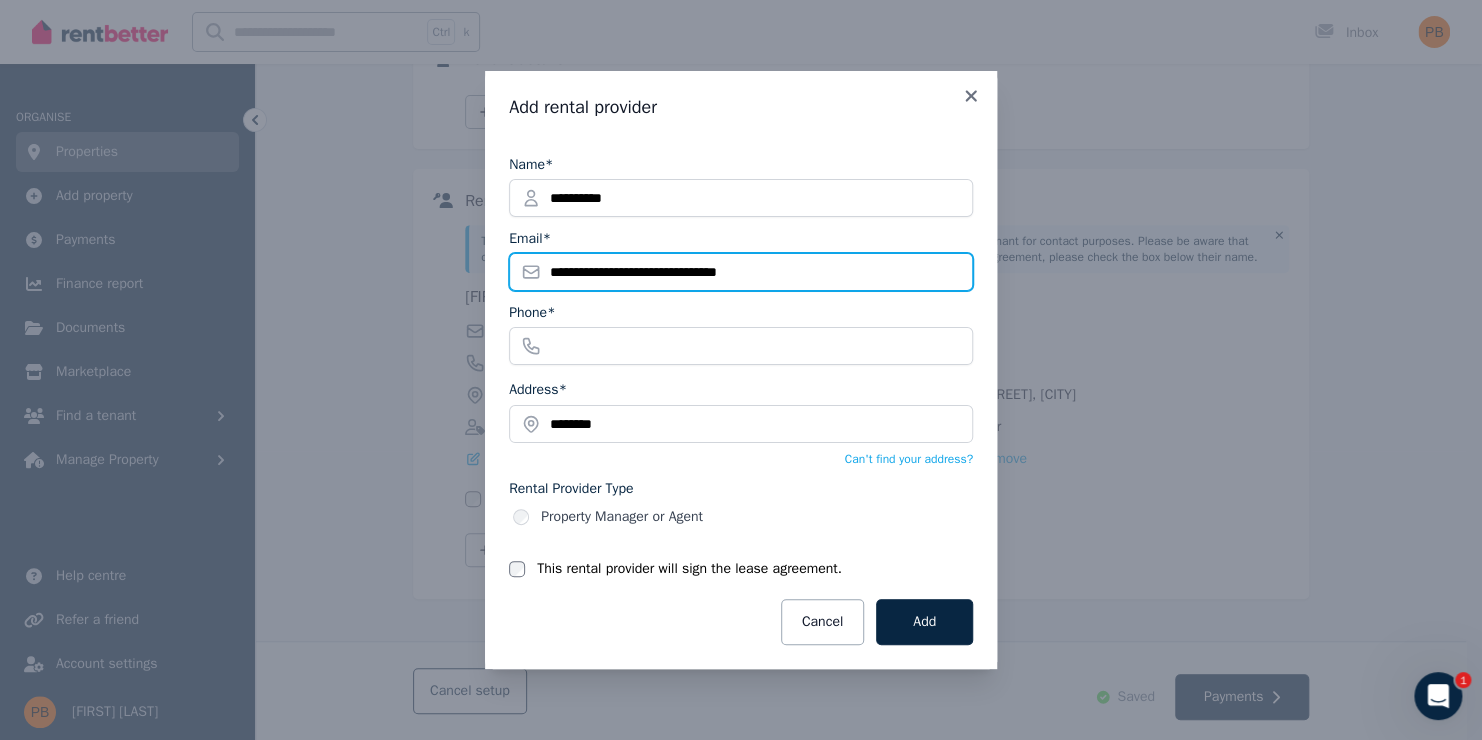 click on "**********" at bounding box center (741, 272) 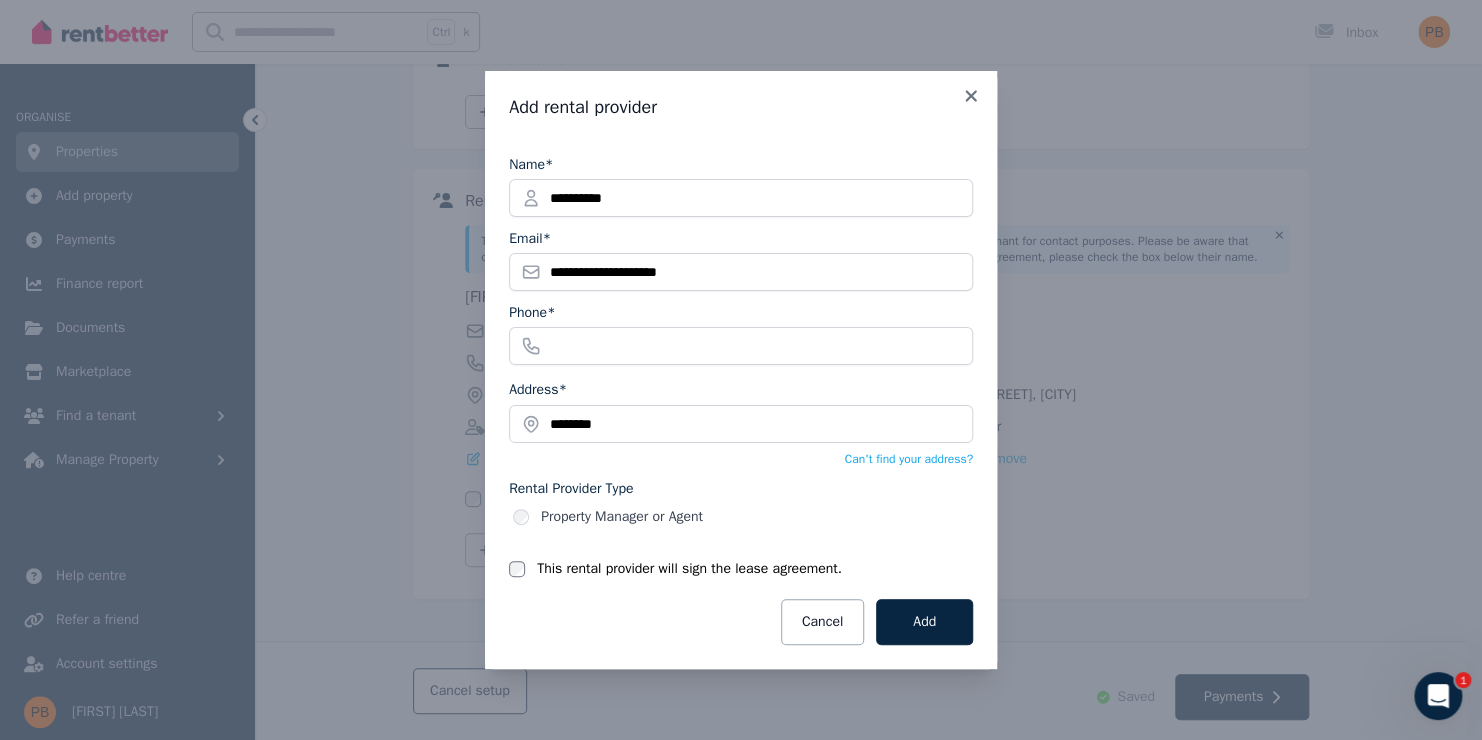 click on "Name* [FIRST] [LAST] Email* [EMAIL] Phone* [PHONE] Address* [ADDRESS] Can't find your address? Rental Provider Type Property Manager or Agent This rental provider will sign the lease agreement." at bounding box center (741, 361) 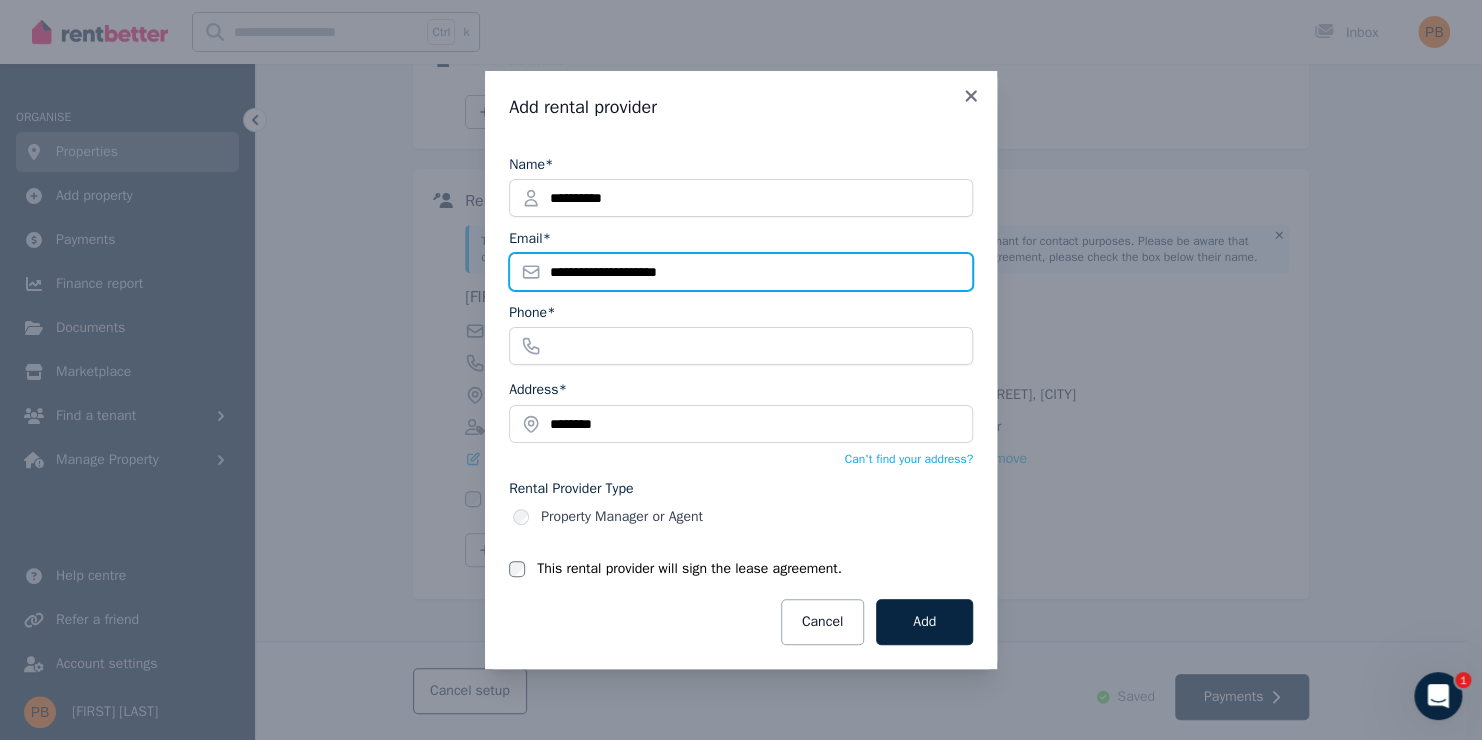 click on "**********" at bounding box center [741, 272] 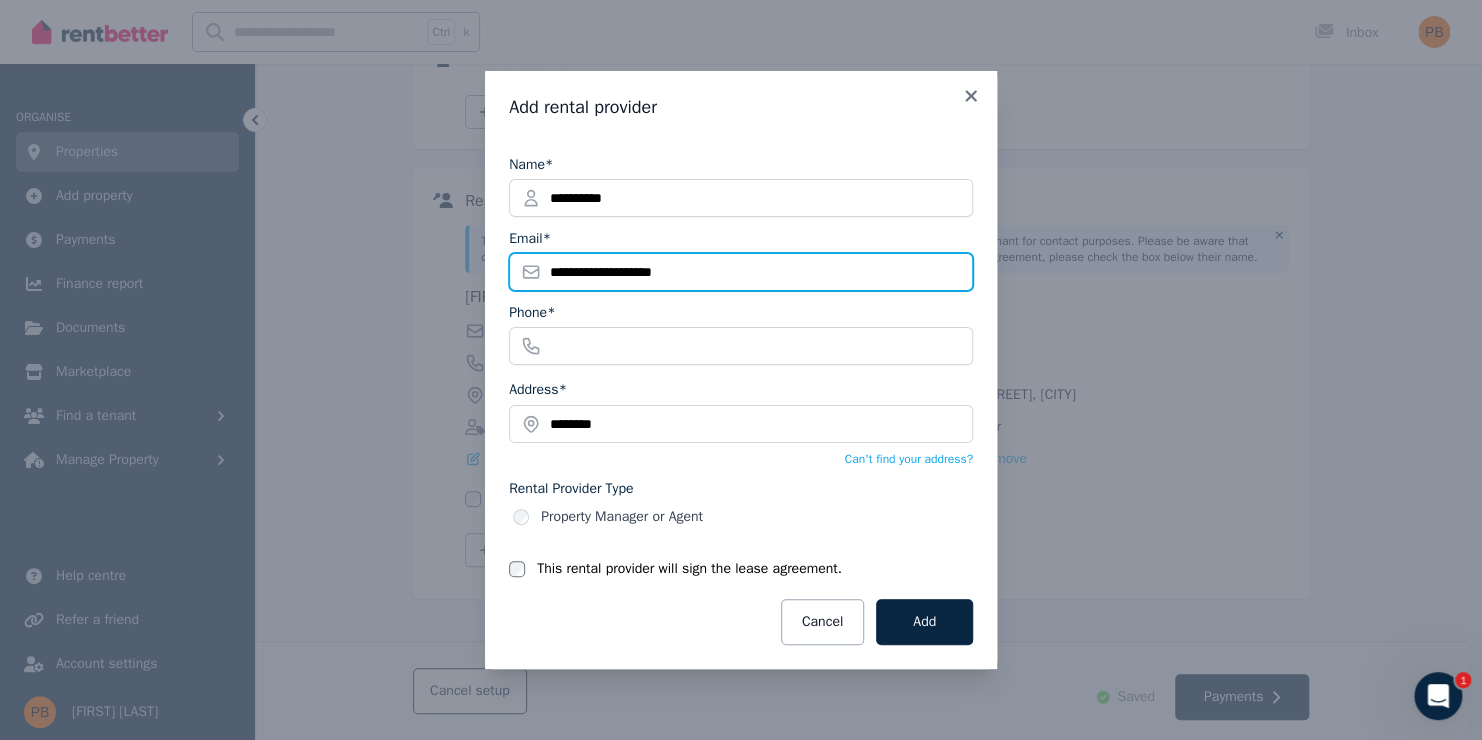 type on "**********" 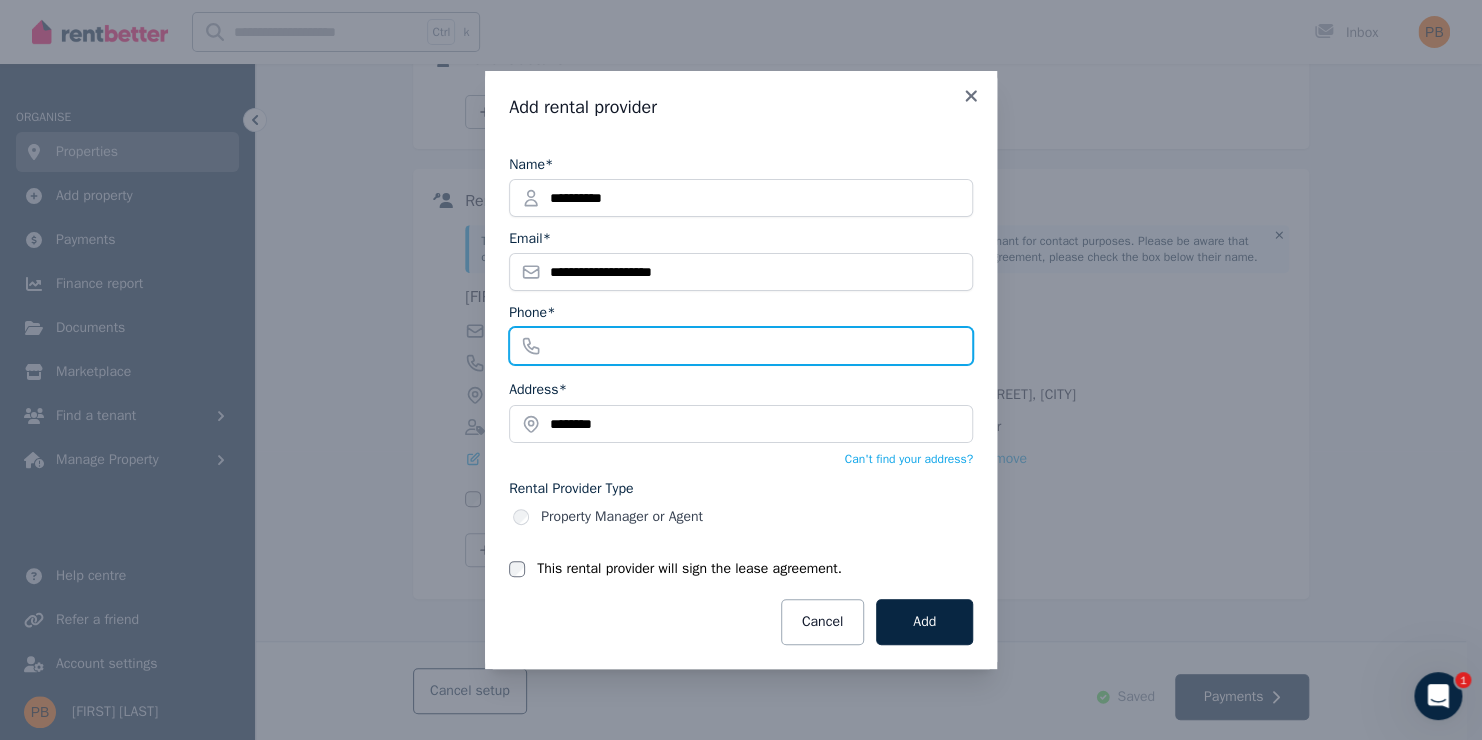 drag, startPoint x: 737, startPoint y: 337, endPoint x: 739, endPoint y: 356, distance: 19.104973 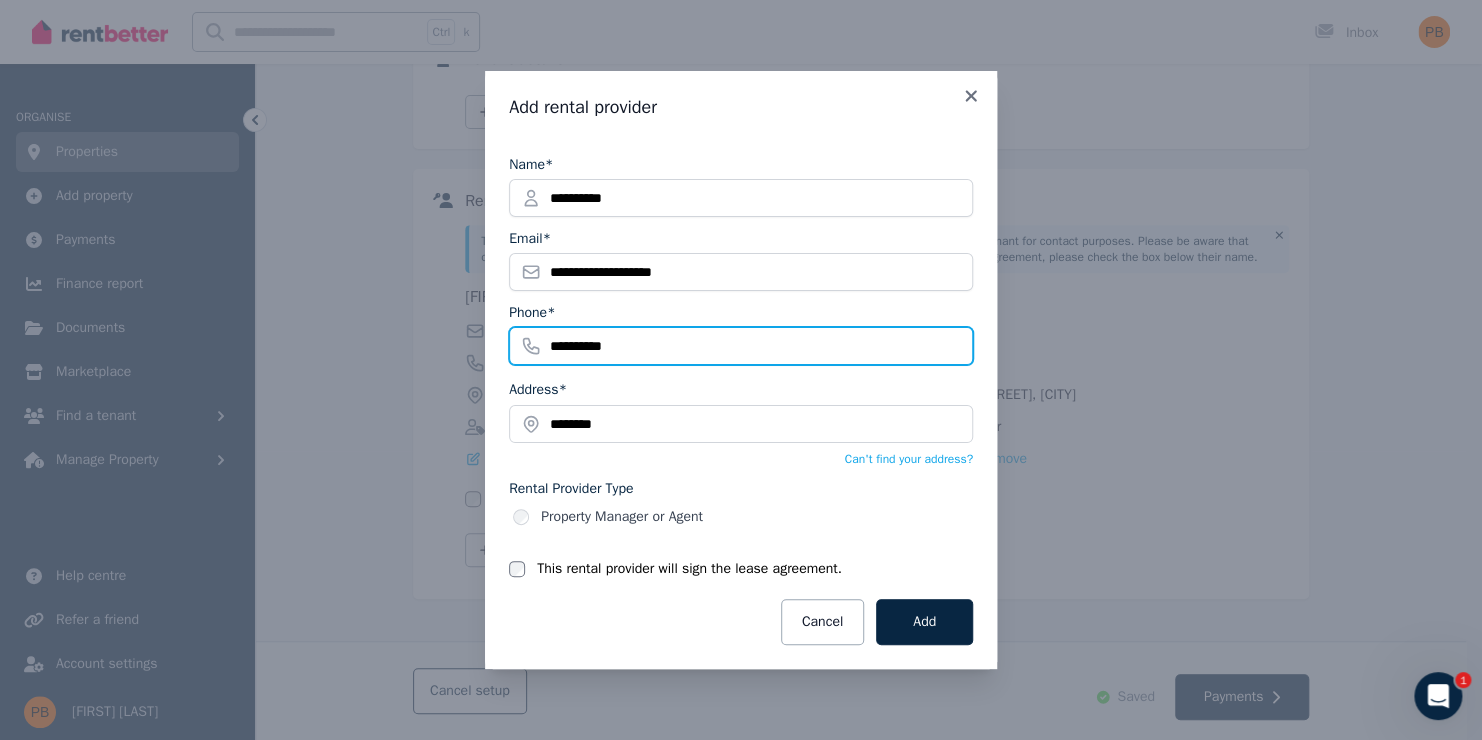 type on "**********" 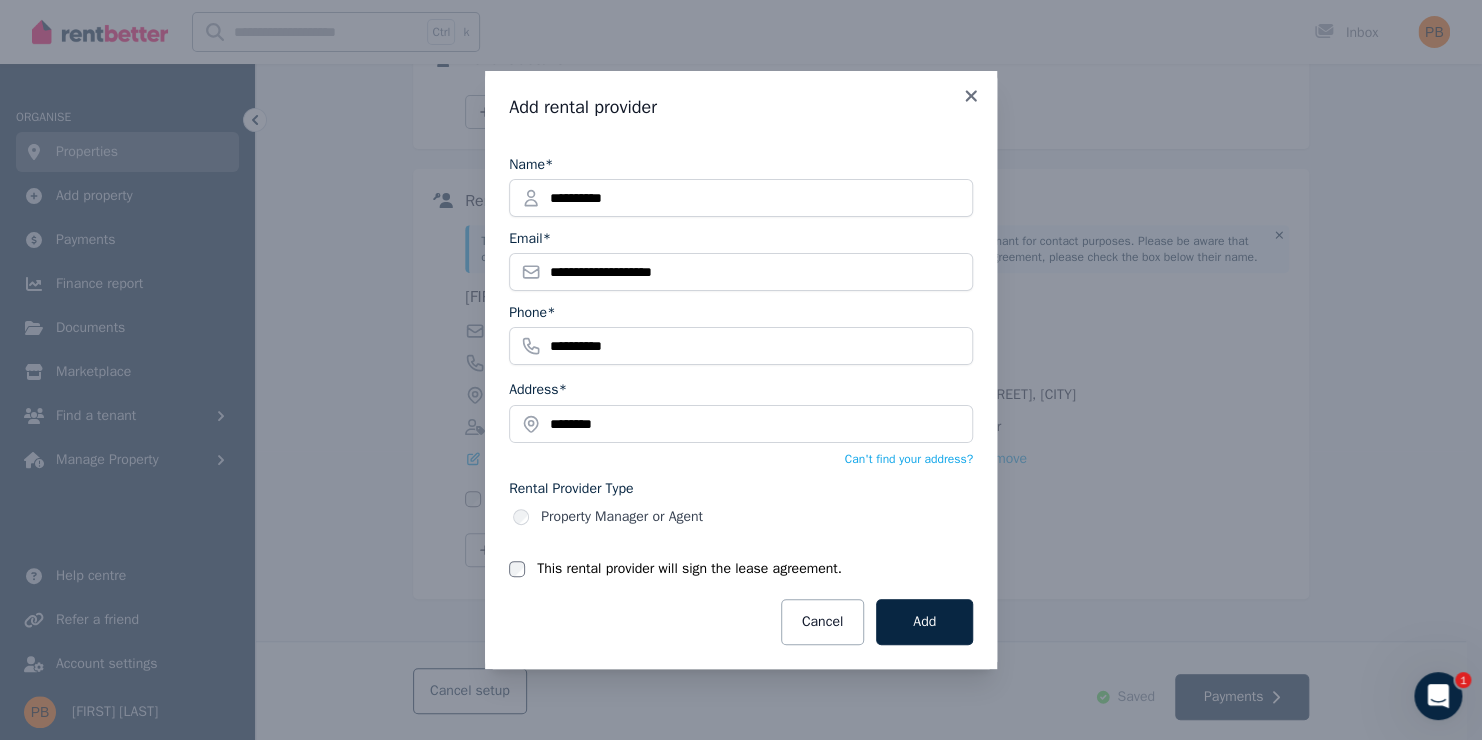 click on "Address* ********" at bounding box center (741, 410) 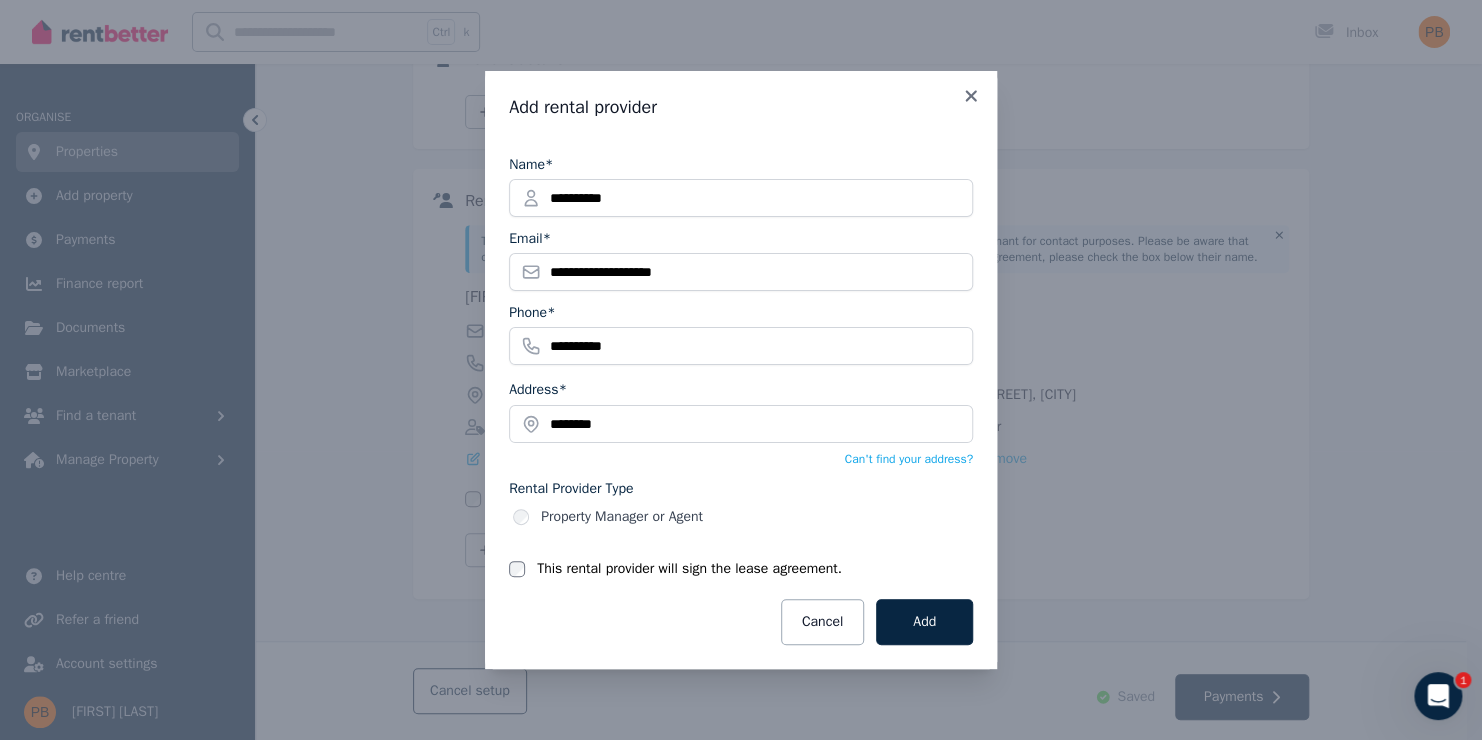 click on "This rental provider will sign the lease agreement." at bounding box center [689, 569] 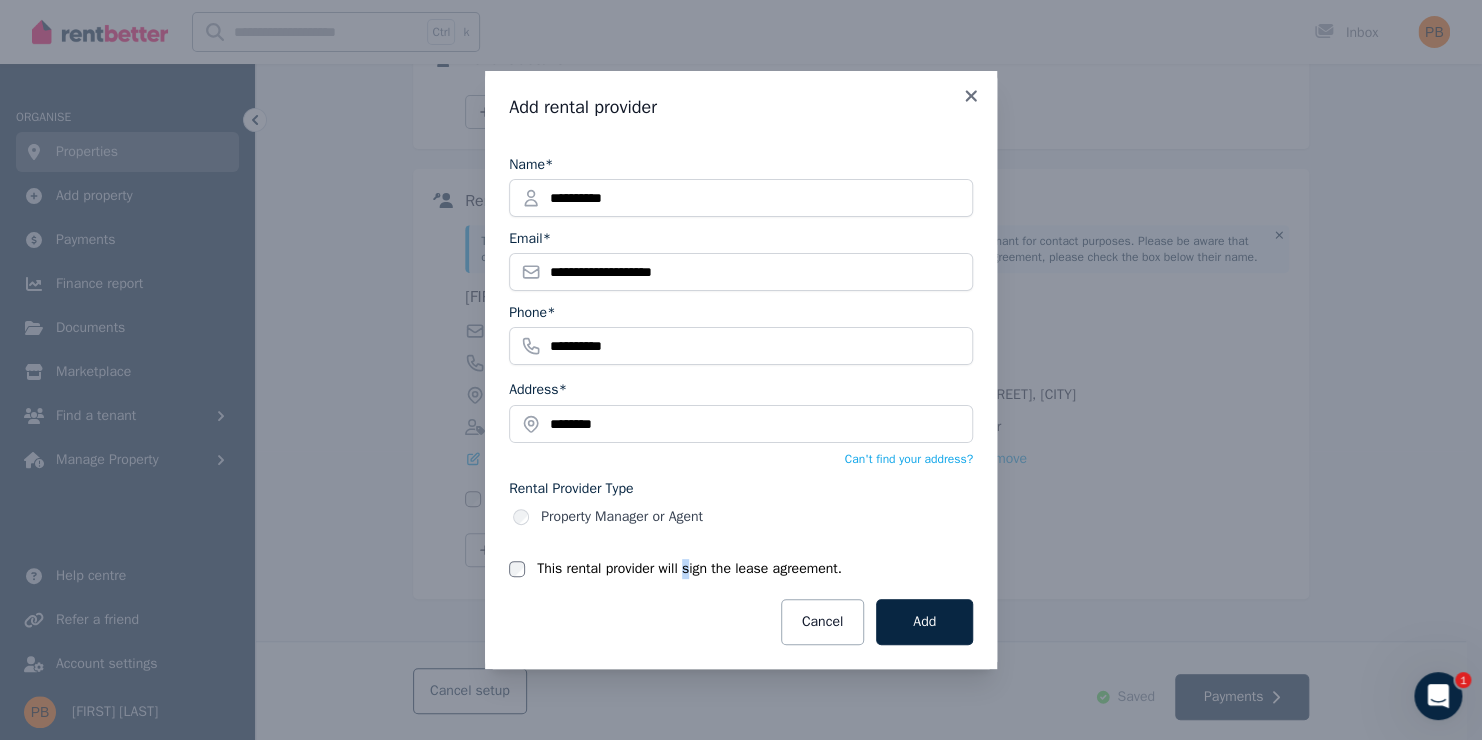 drag, startPoint x: 891, startPoint y: 635, endPoint x: 960, endPoint y: 635, distance: 69 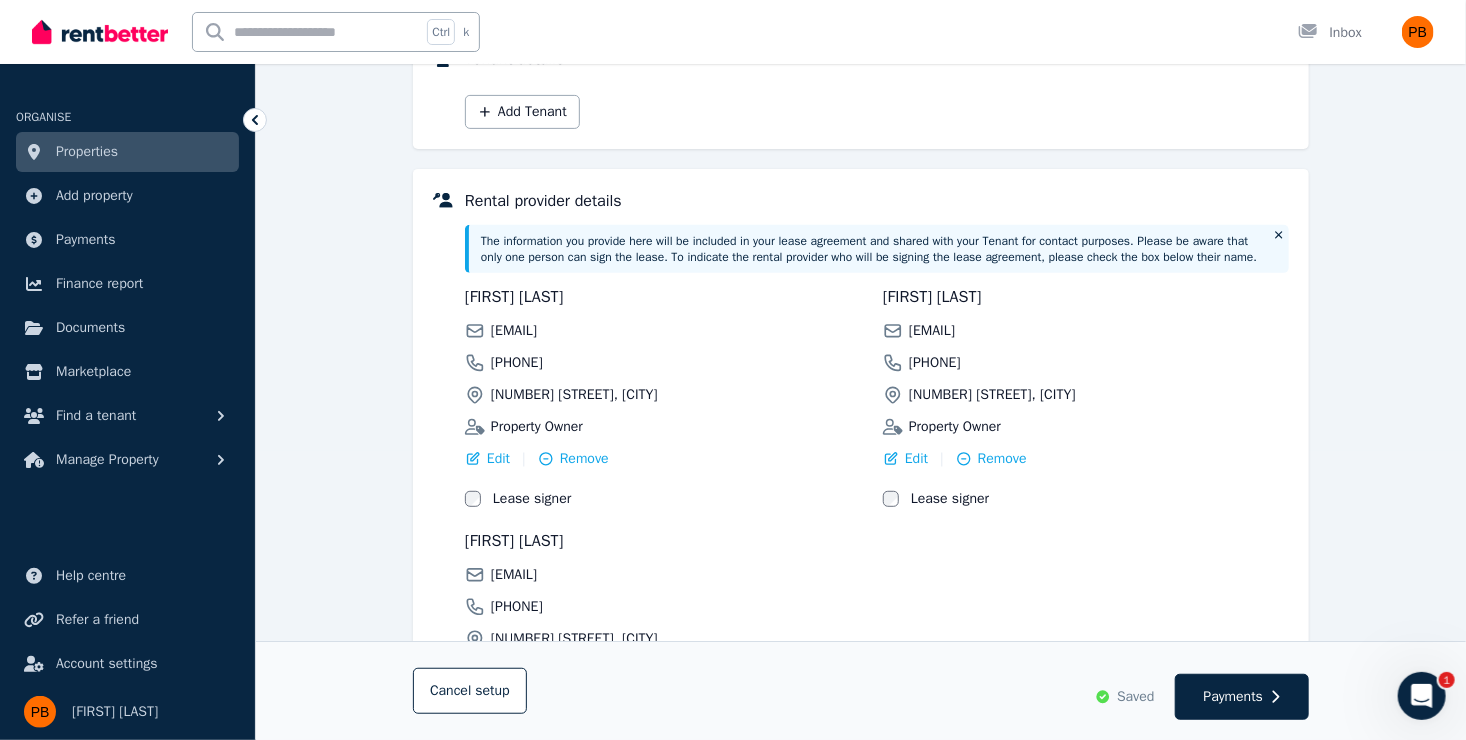 click on "[FIRST] [LAST] [EMAIL] [PHONE] [NUMBER] [STREET], [CITY] Property Owner Edit | Remove Lease signer" at bounding box center [668, 397] 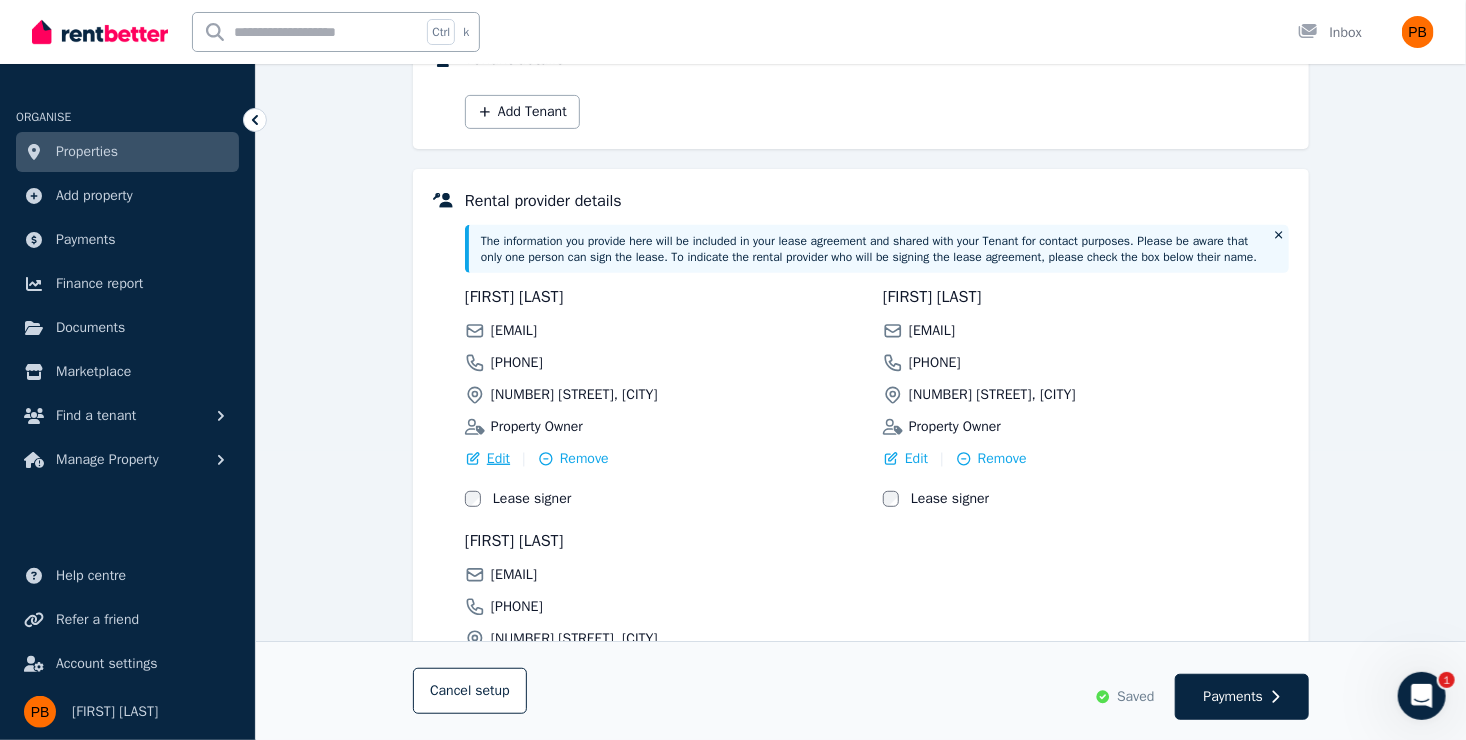 click on "Edit" at bounding box center [498, 459] 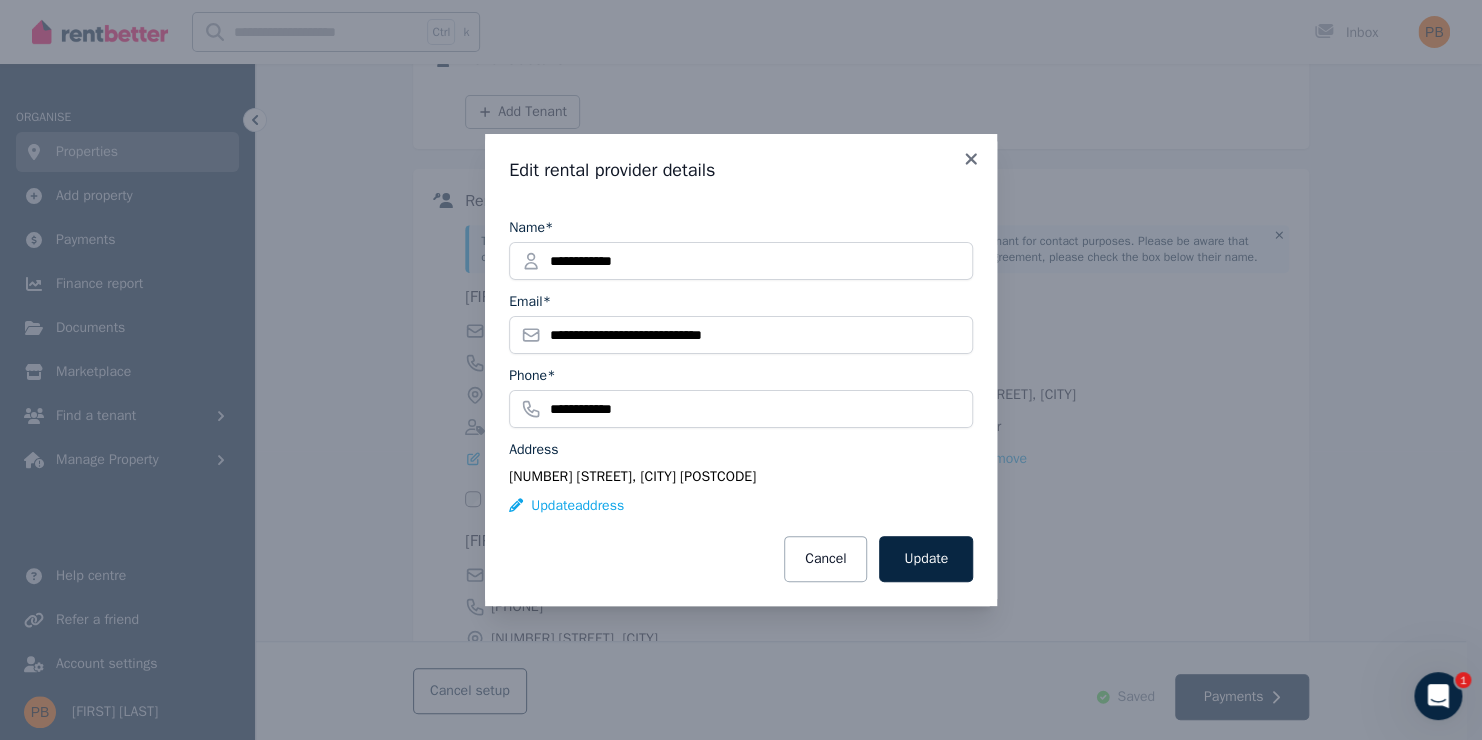 click on "Edit rental provider details" at bounding box center [741, 170] 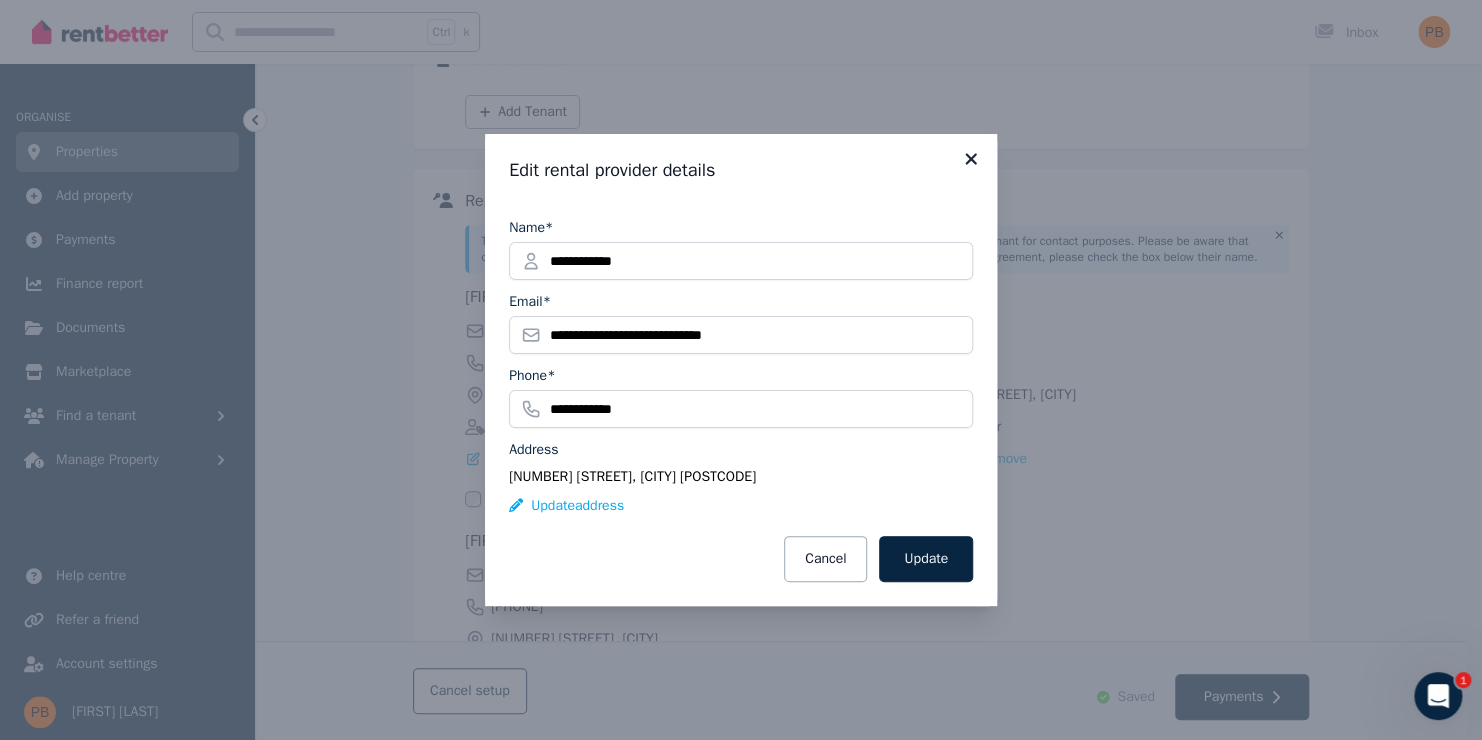 click 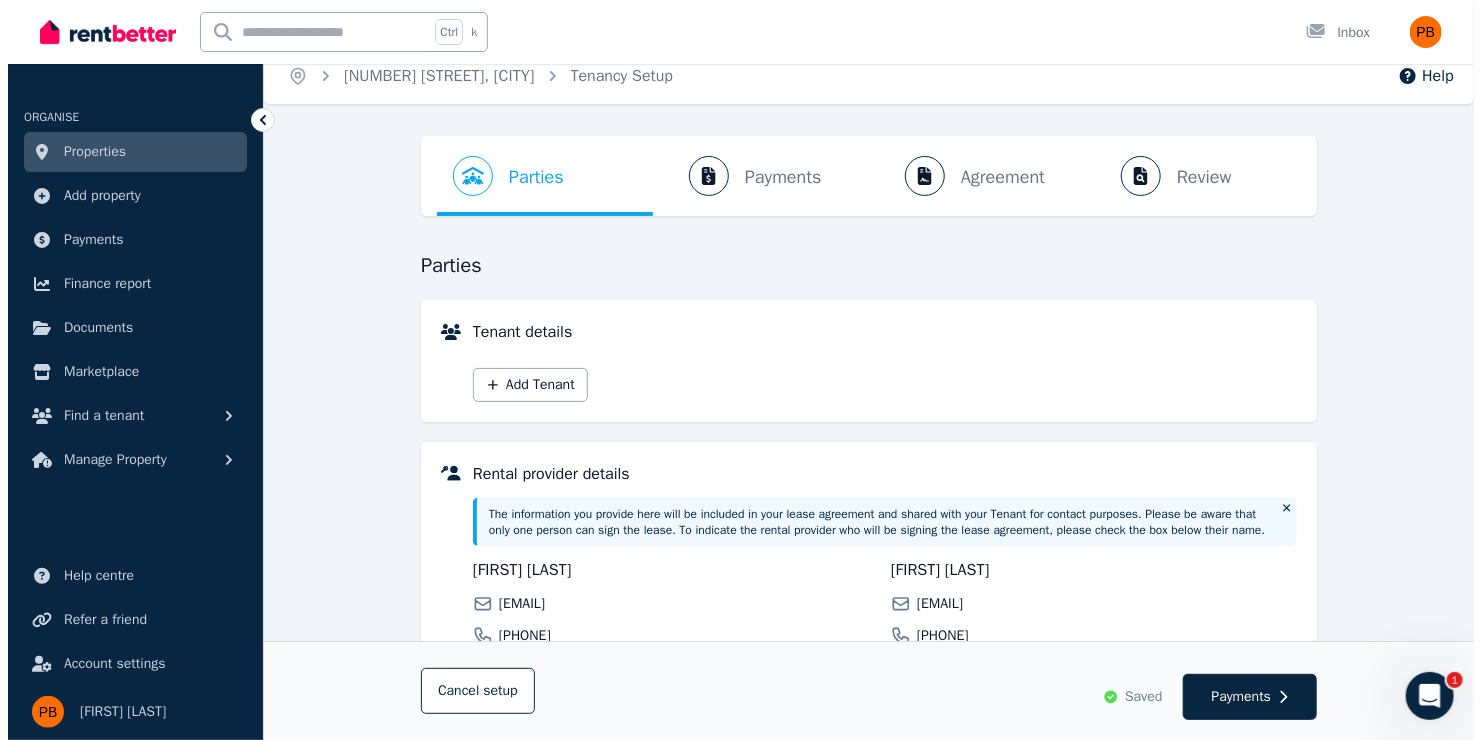 scroll, scrollTop: 0, scrollLeft: 0, axis: both 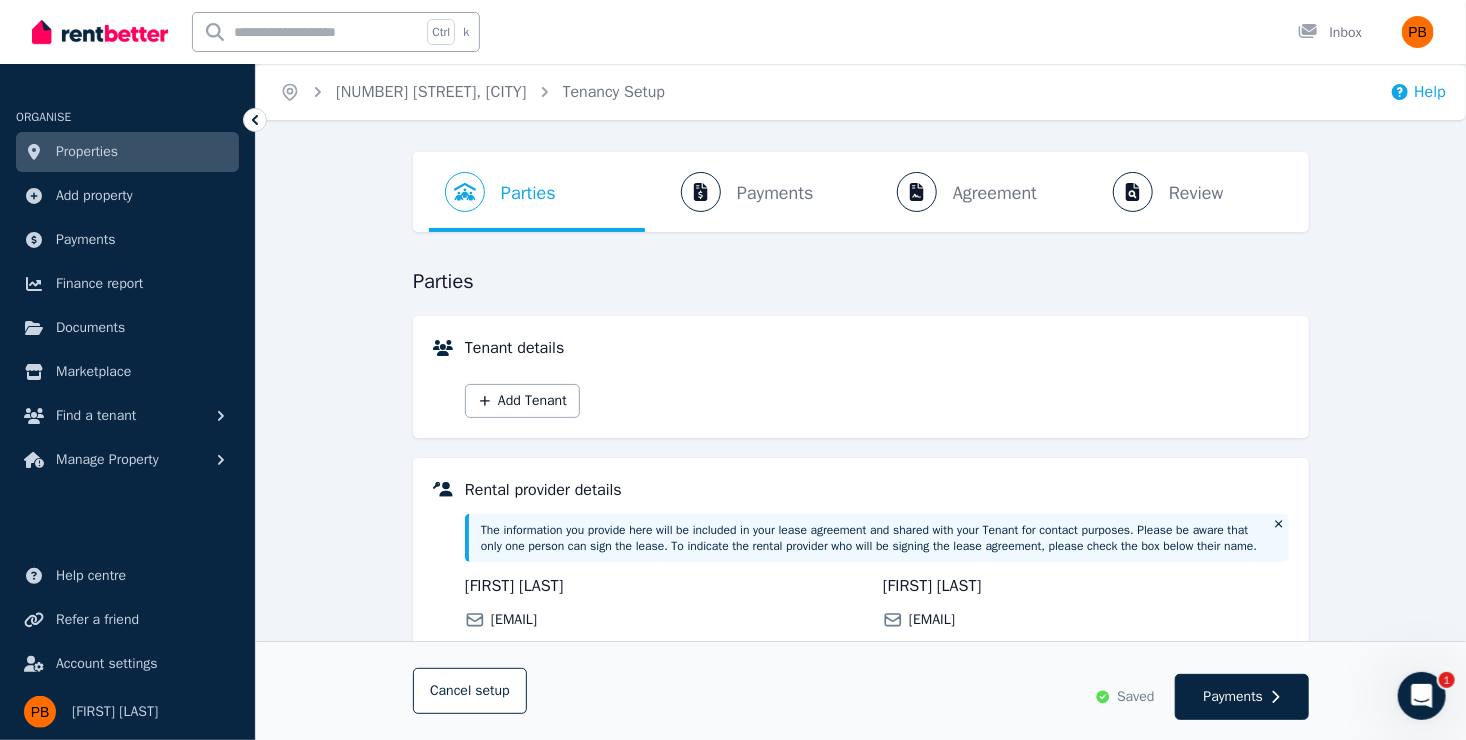 click 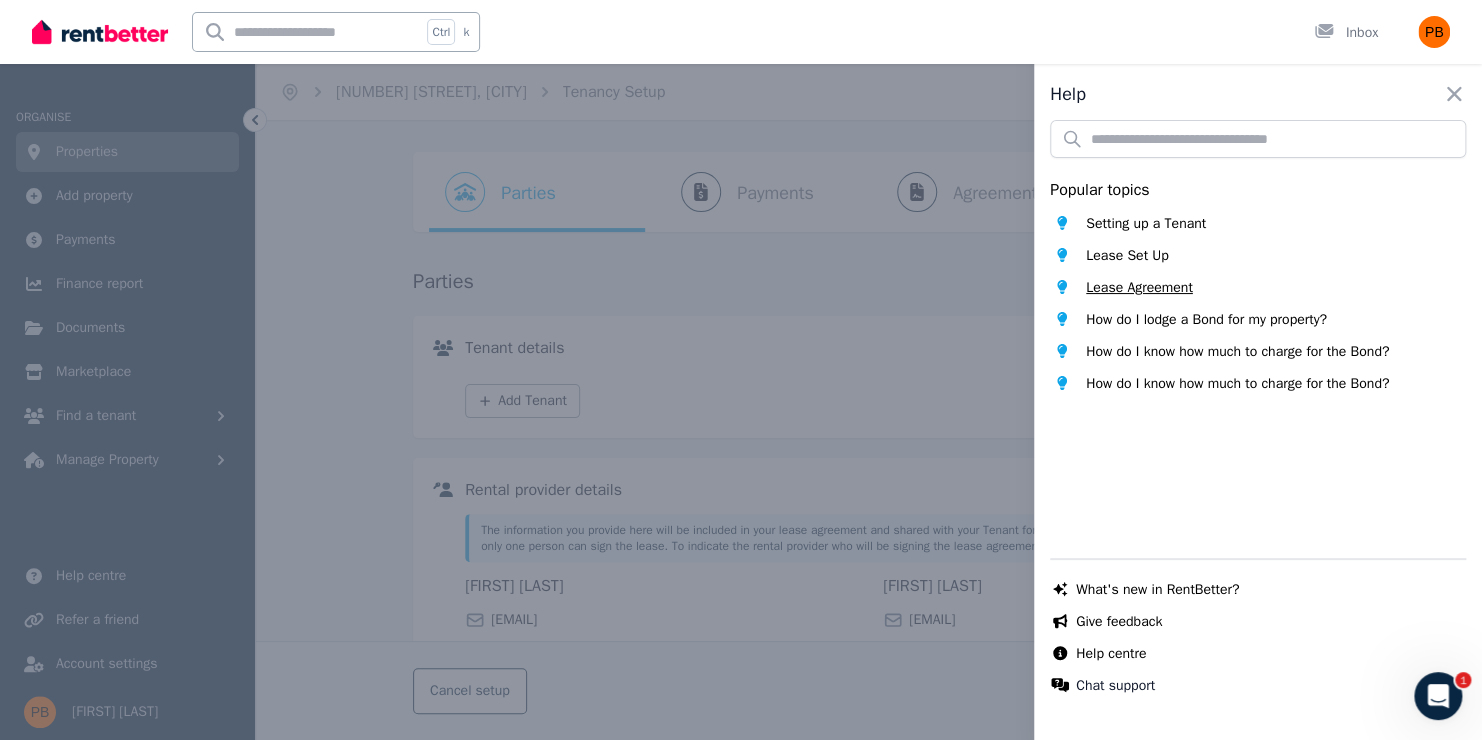 click on "Lease Agreement" at bounding box center (1139, 288) 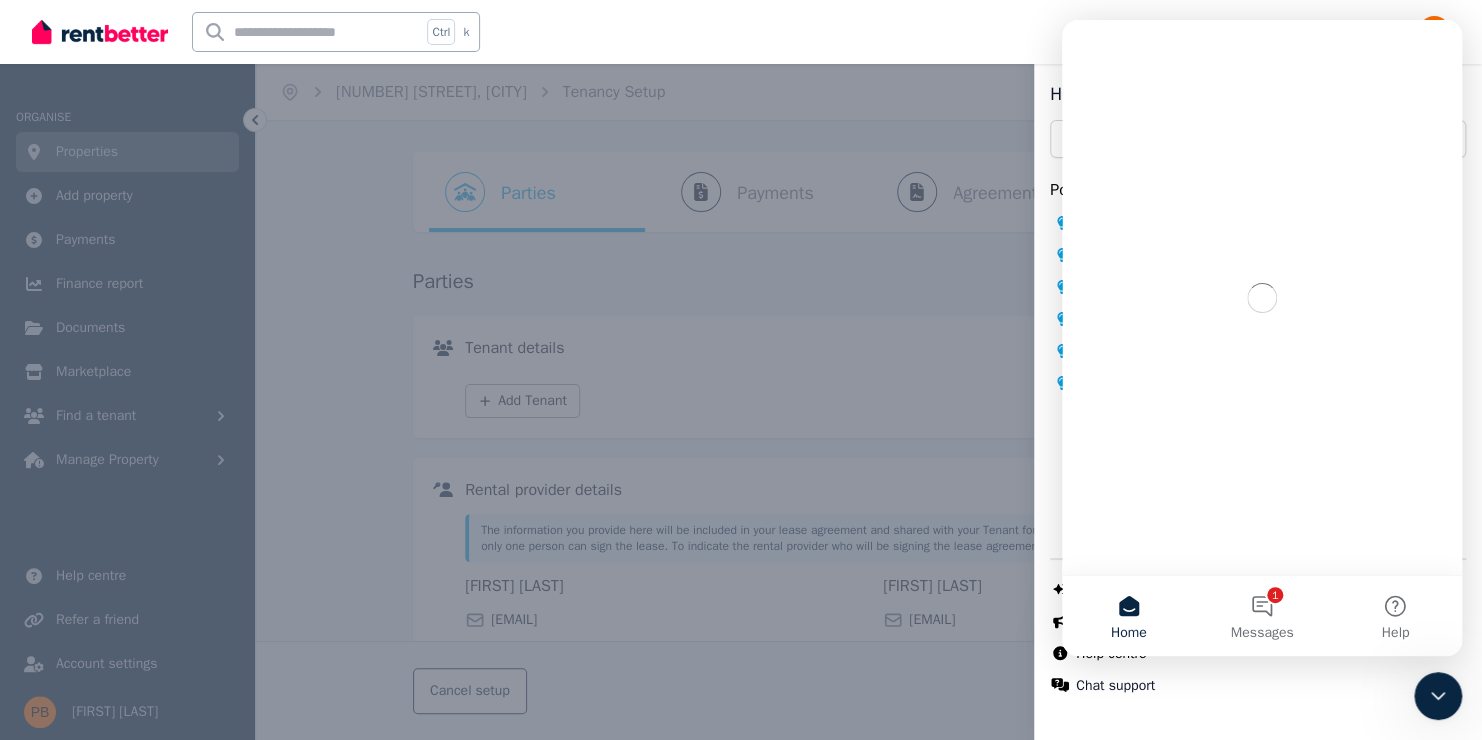scroll, scrollTop: 0, scrollLeft: 0, axis: both 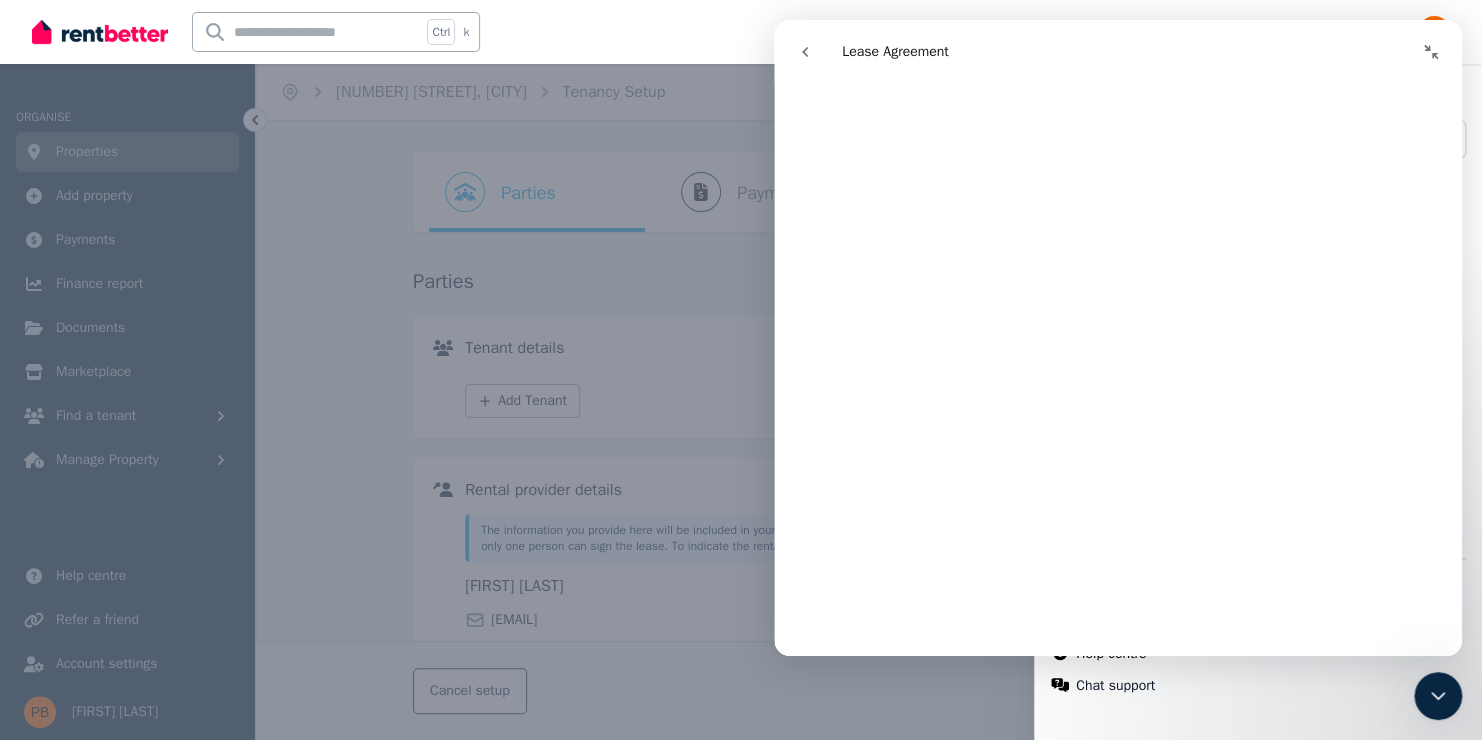 click at bounding box center (805, 52) 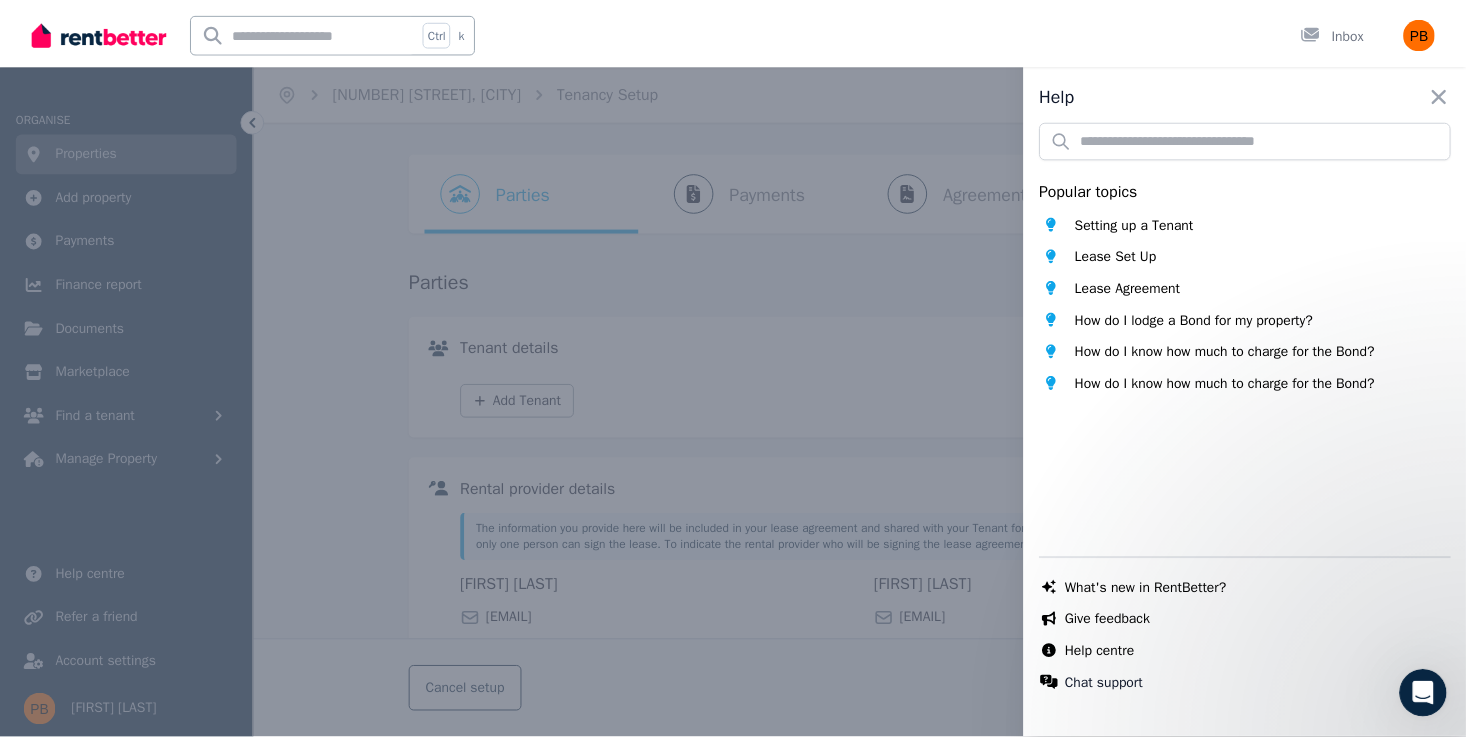 scroll, scrollTop: 0, scrollLeft: 0, axis: both 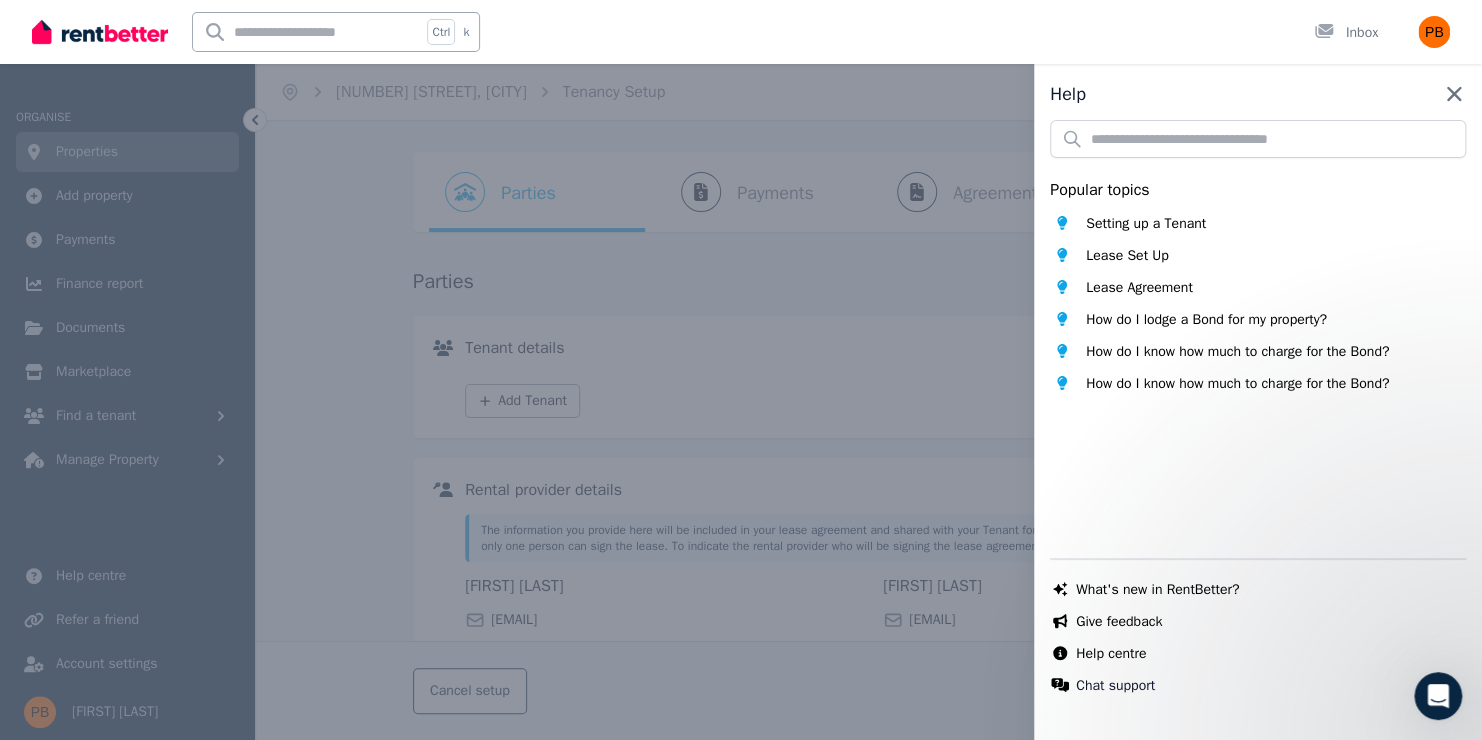 click 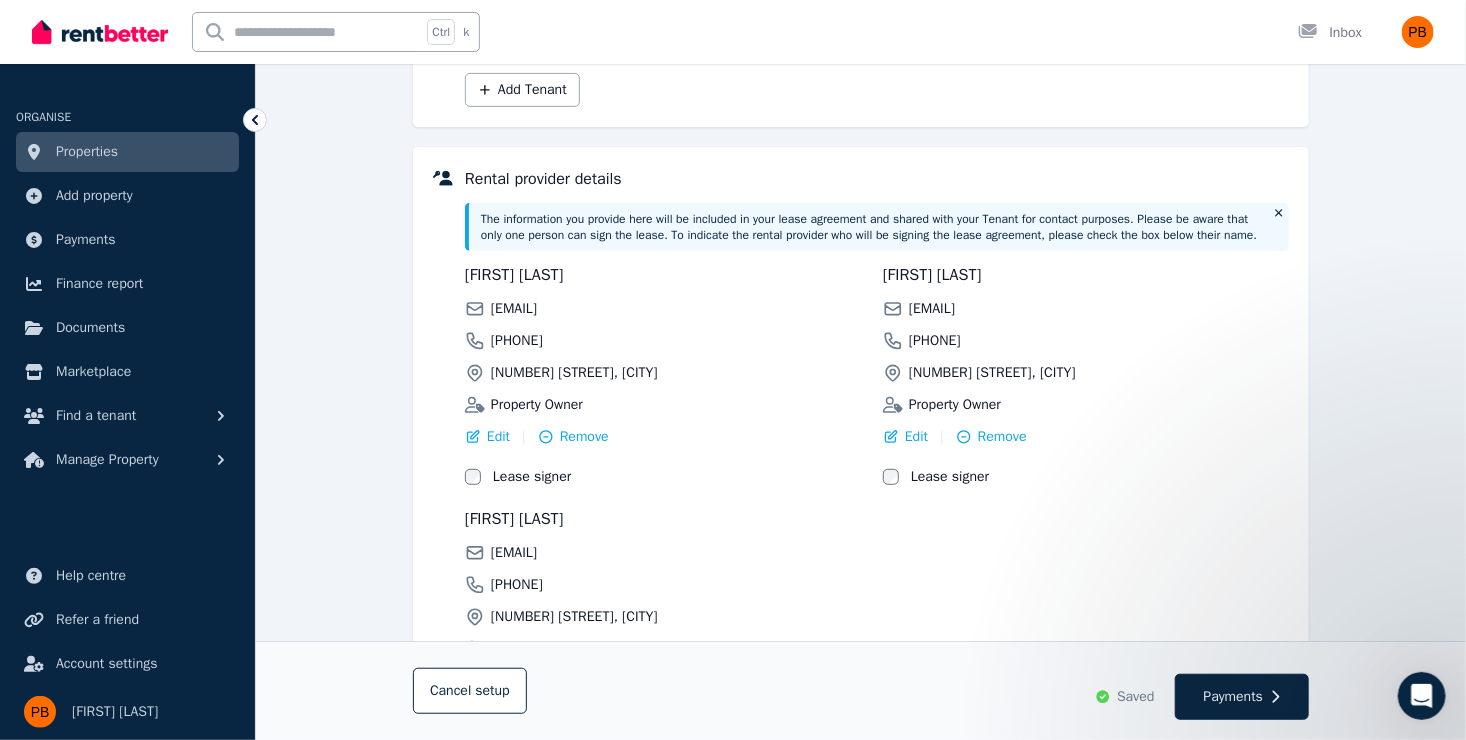 scroll, scrollTop: 476, scrollLeft: 0, axis: vertical 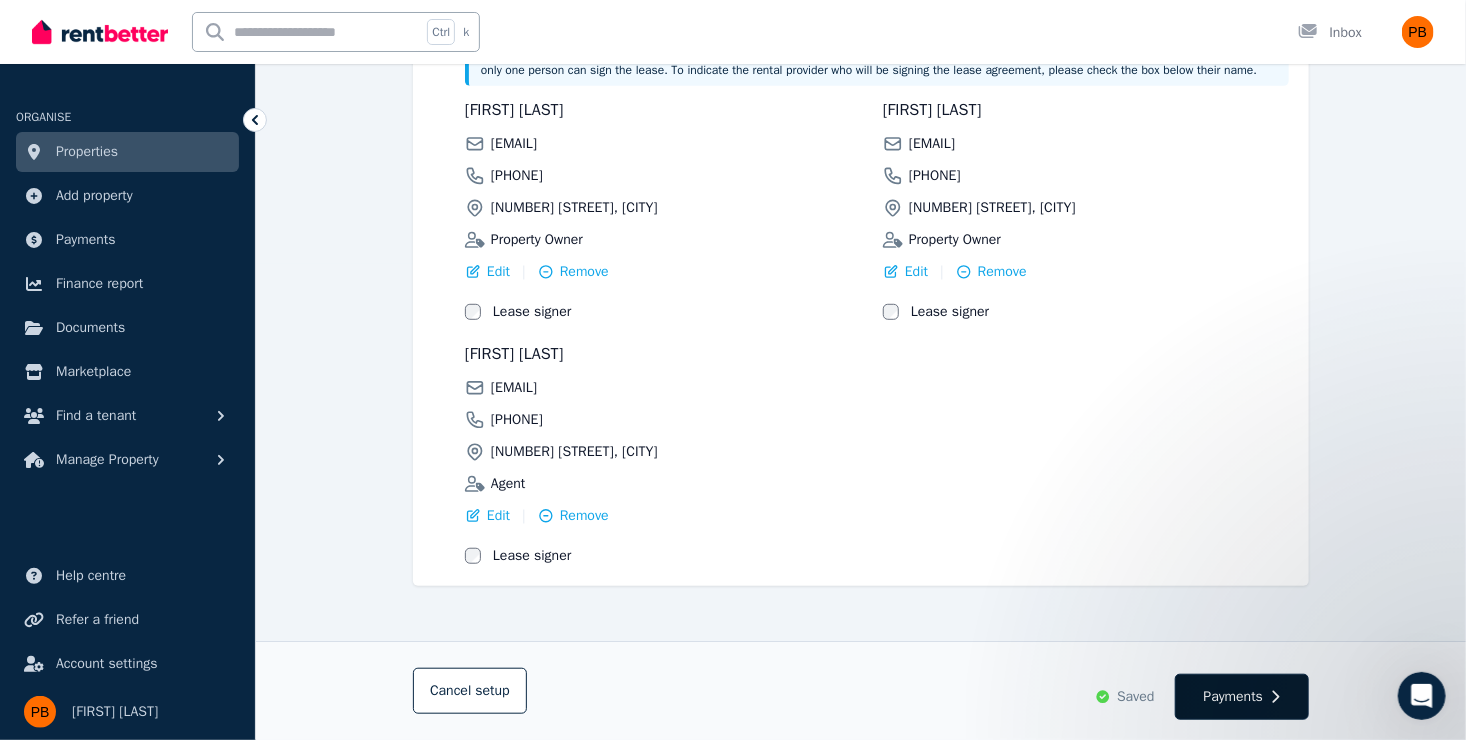 click on "Payments" at bounding box center [1234, 697] 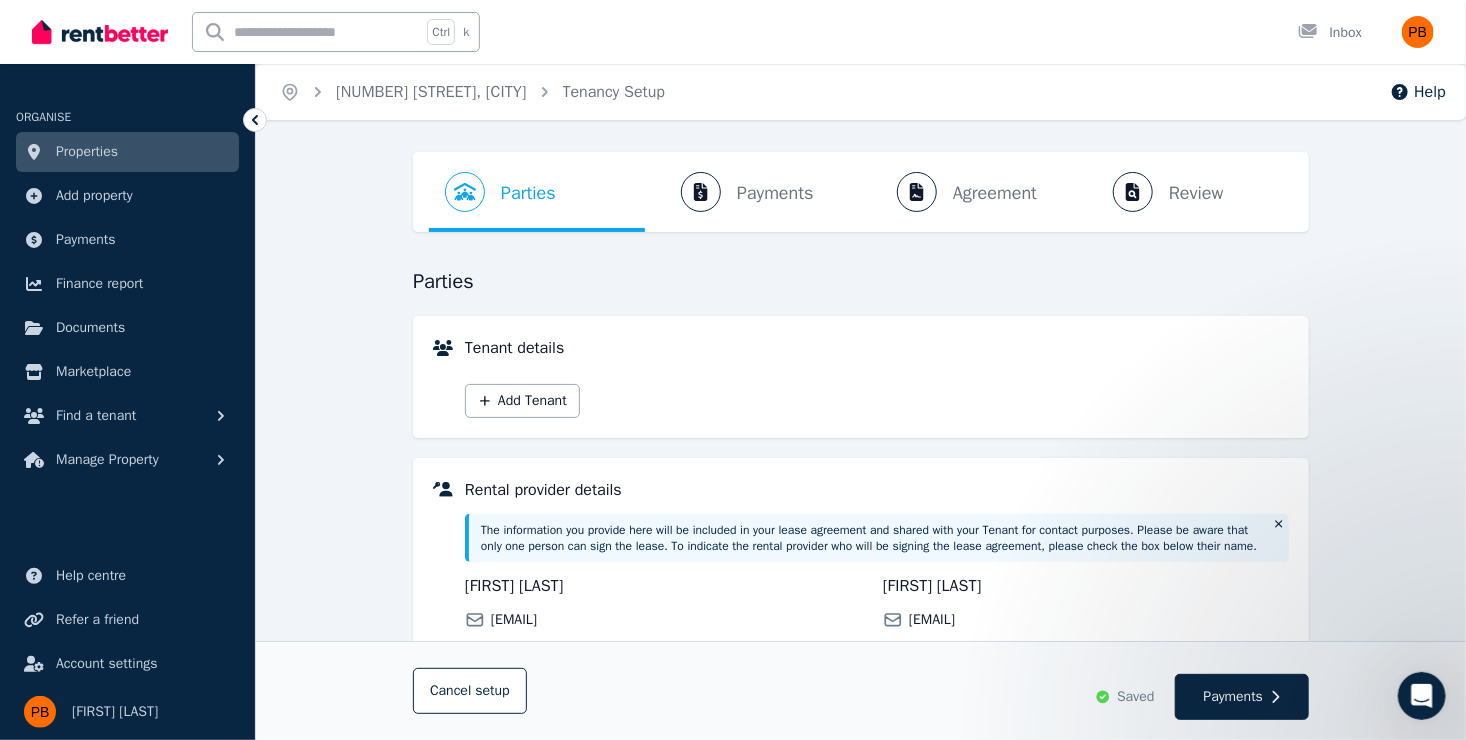 select on "*******" 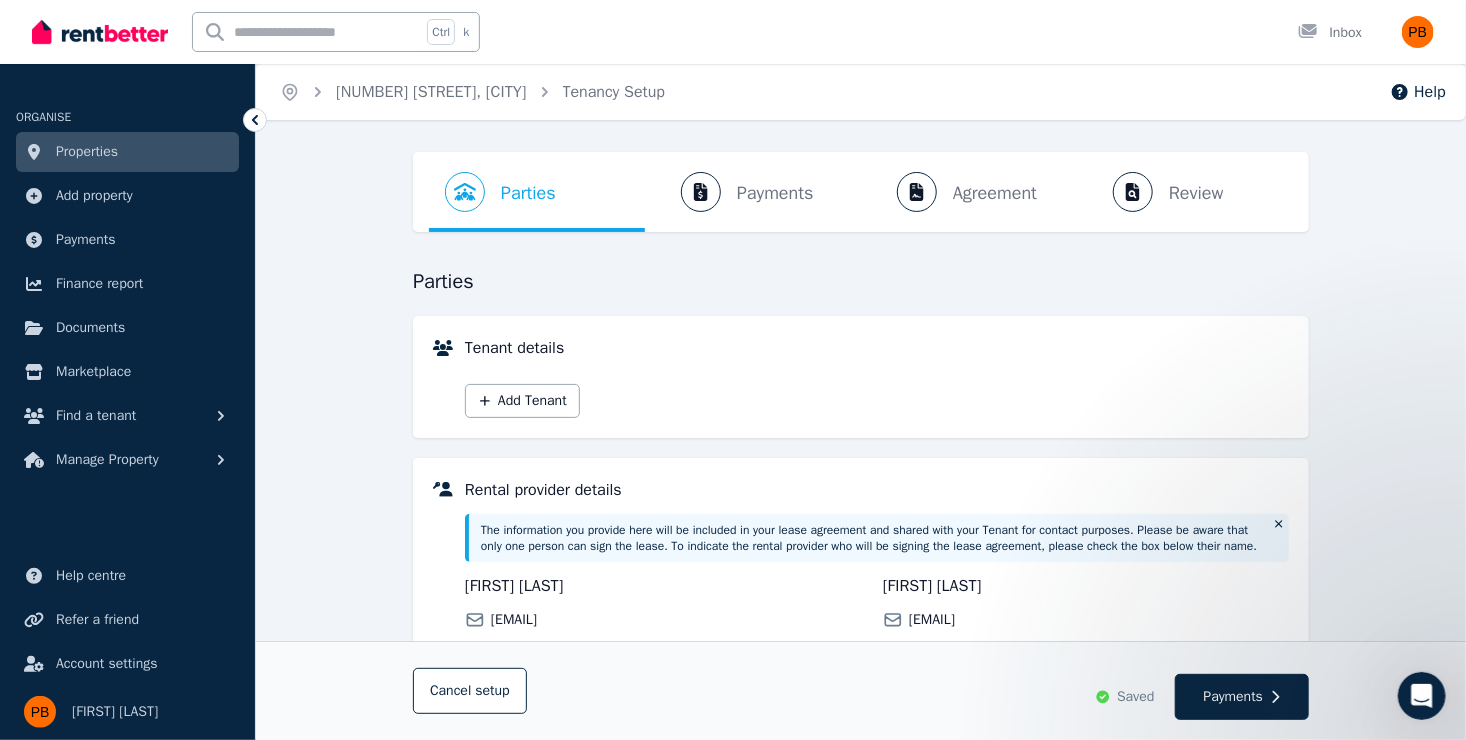 select on "**********" 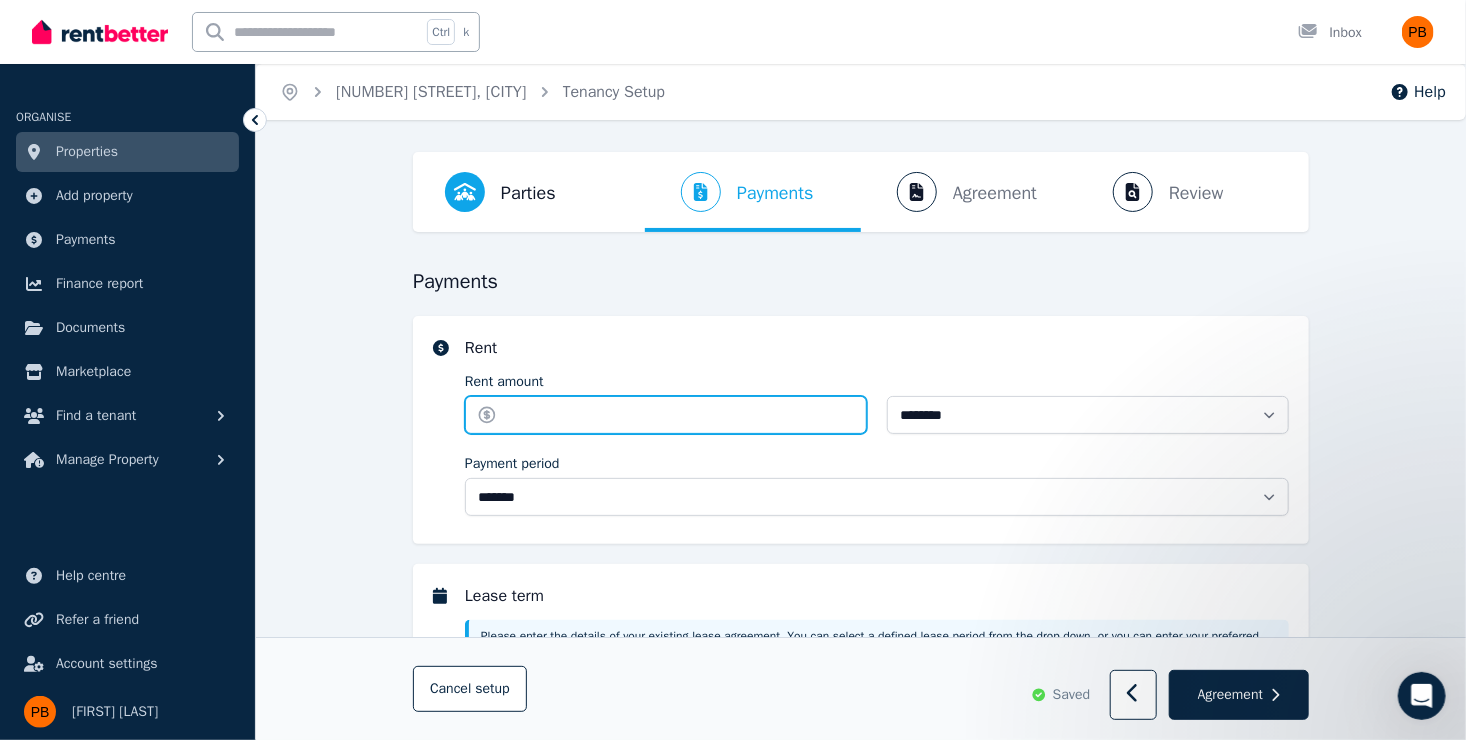 click on "Rent amount" at bounding box center [666, 415] 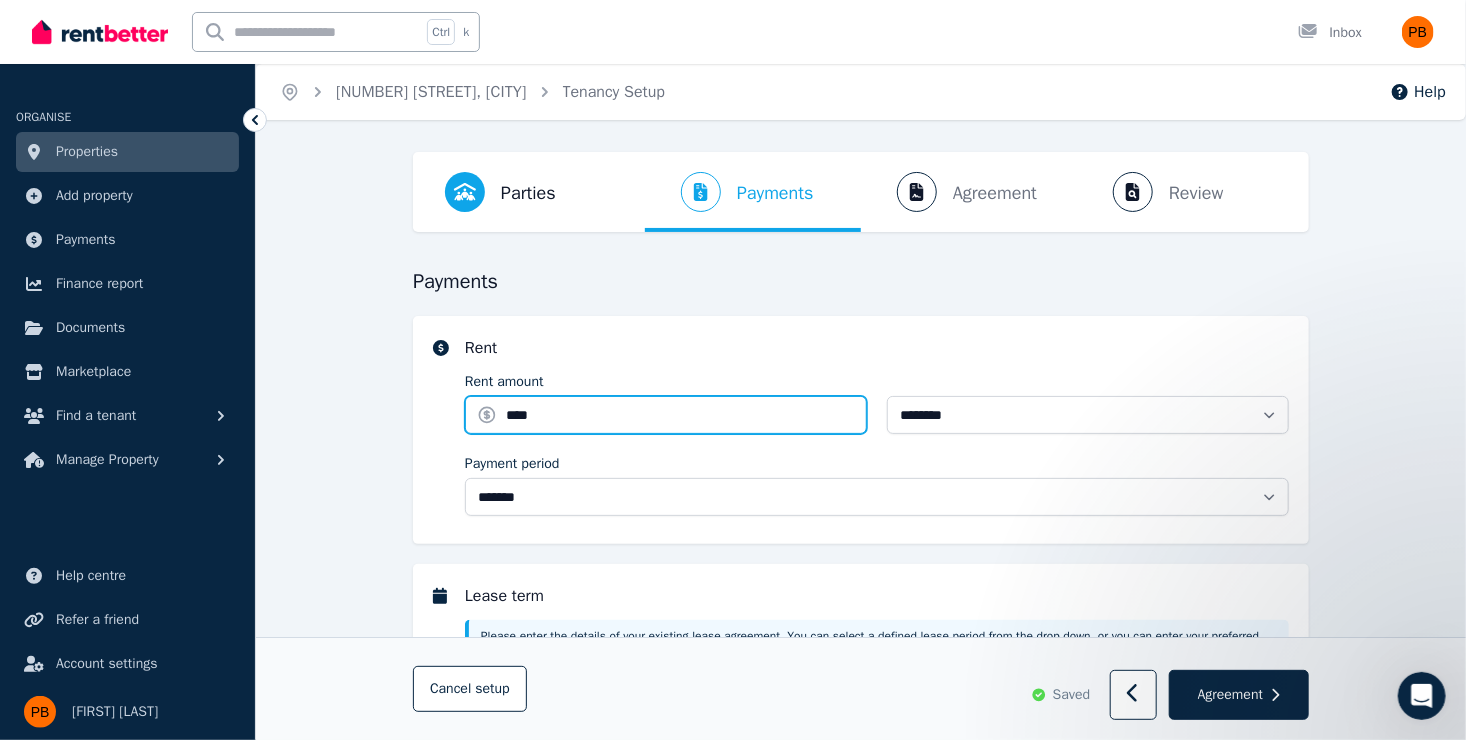 type on "****" 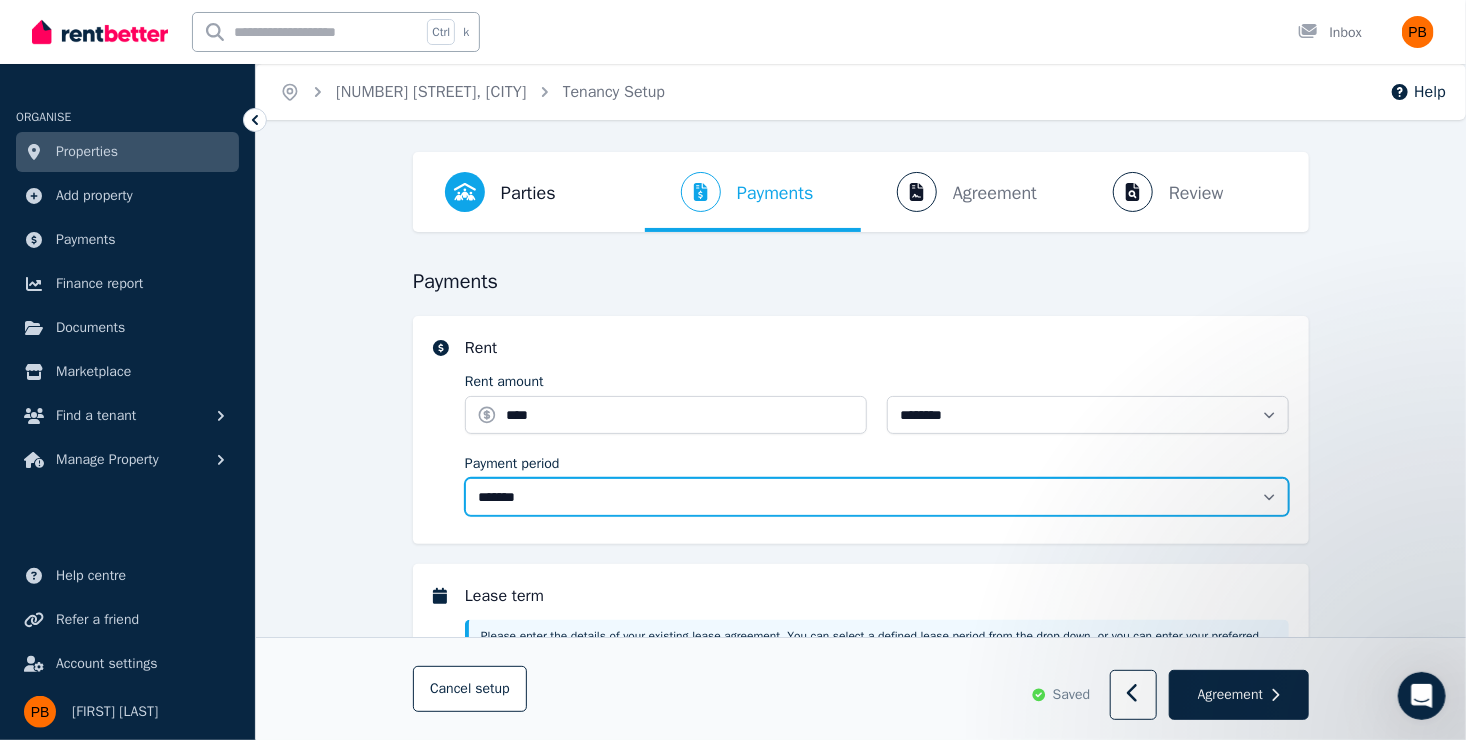 click on "****** [LAST] [LAST]" at bounding box center (877, 497) 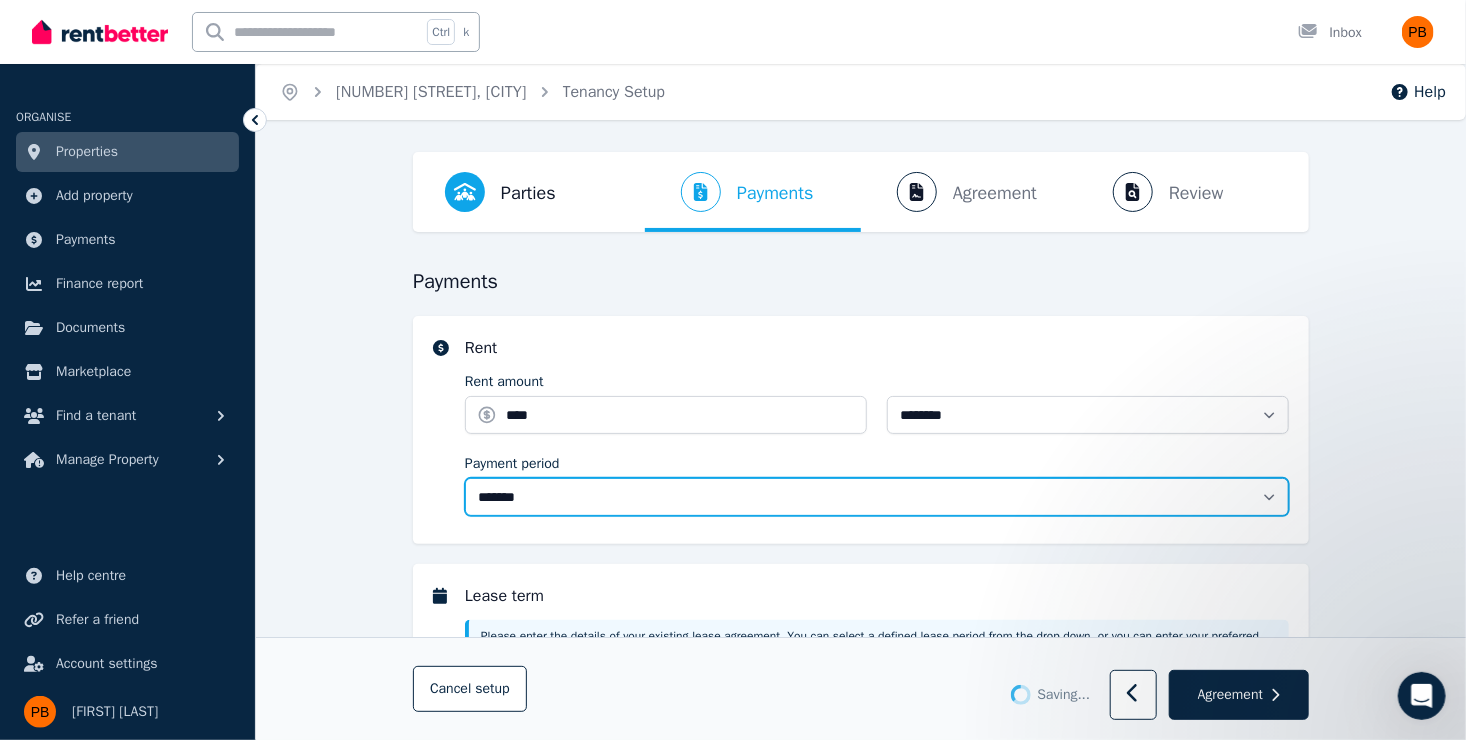 type 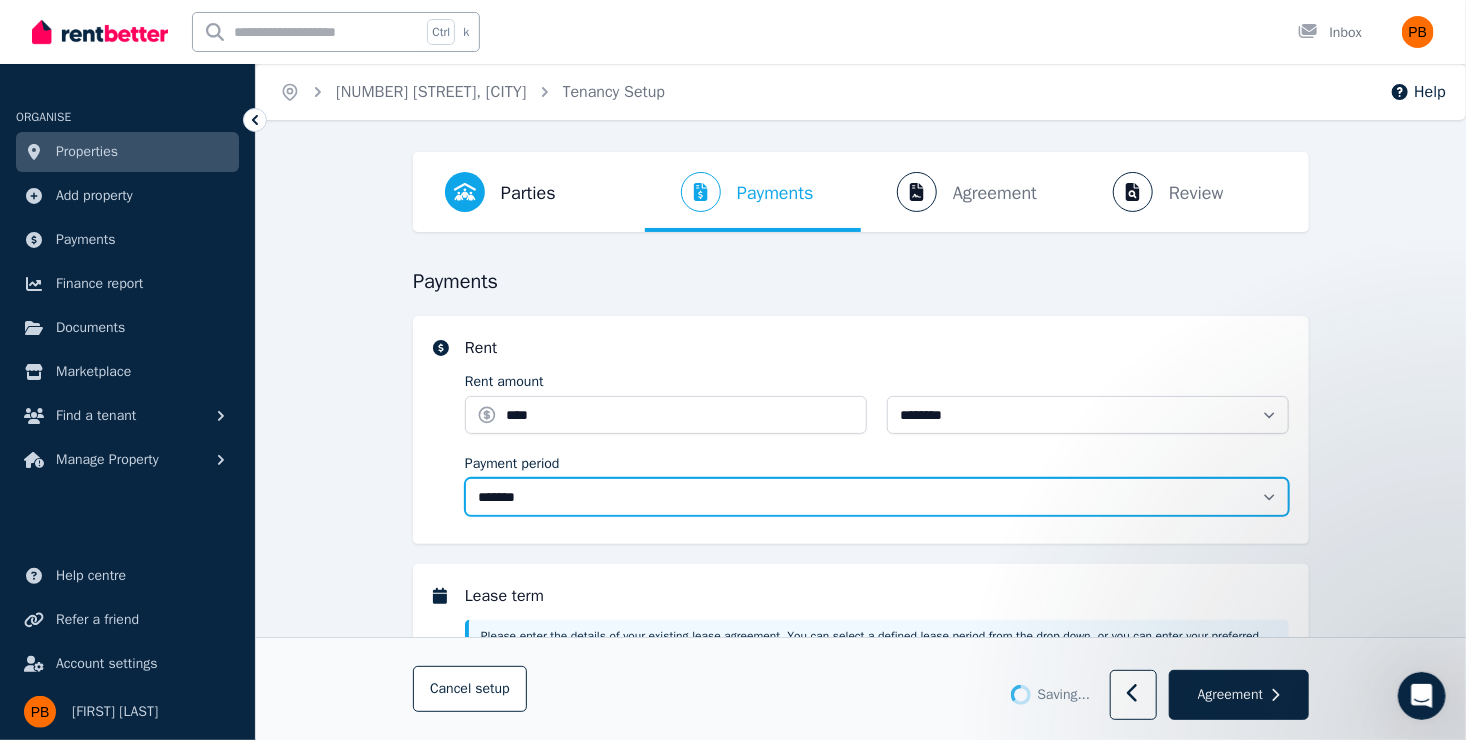 type on "**********" 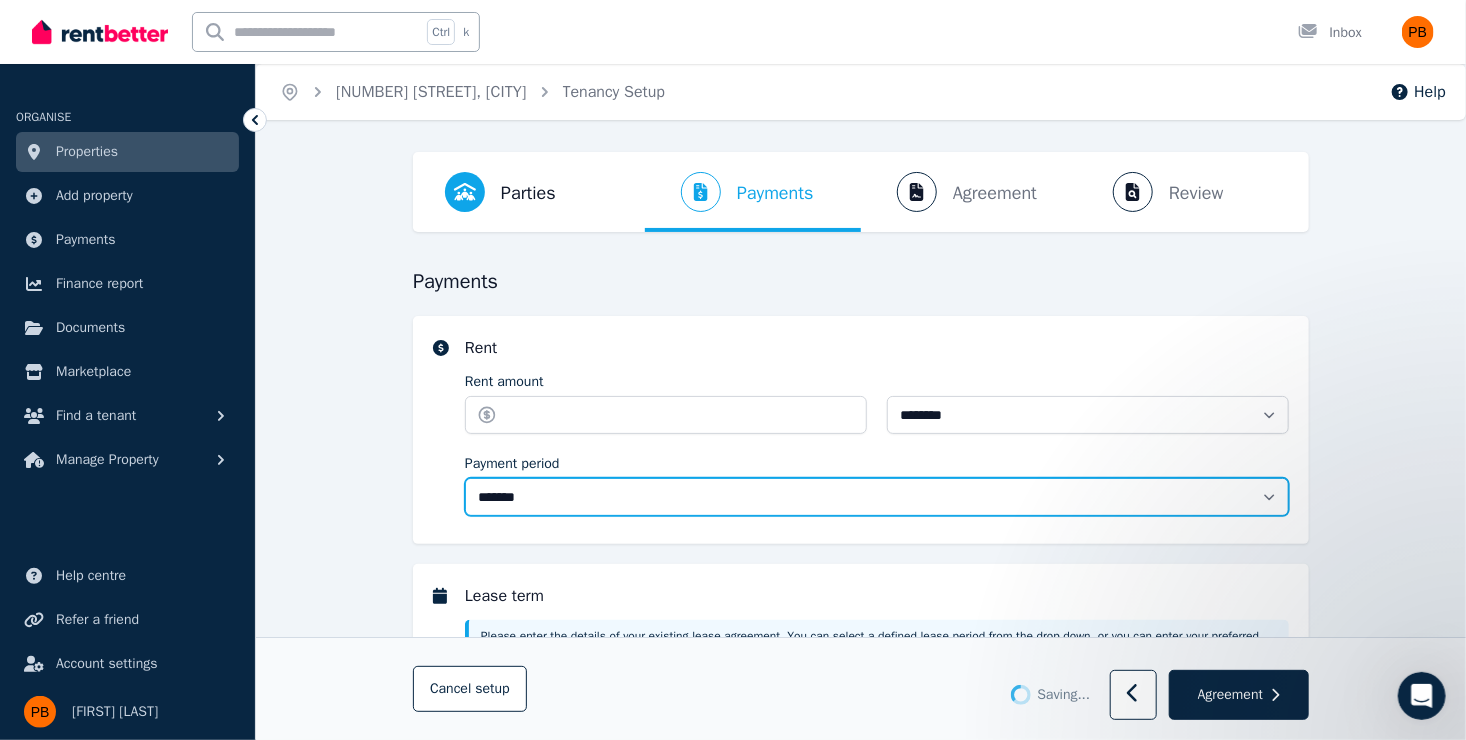 type on "*******" 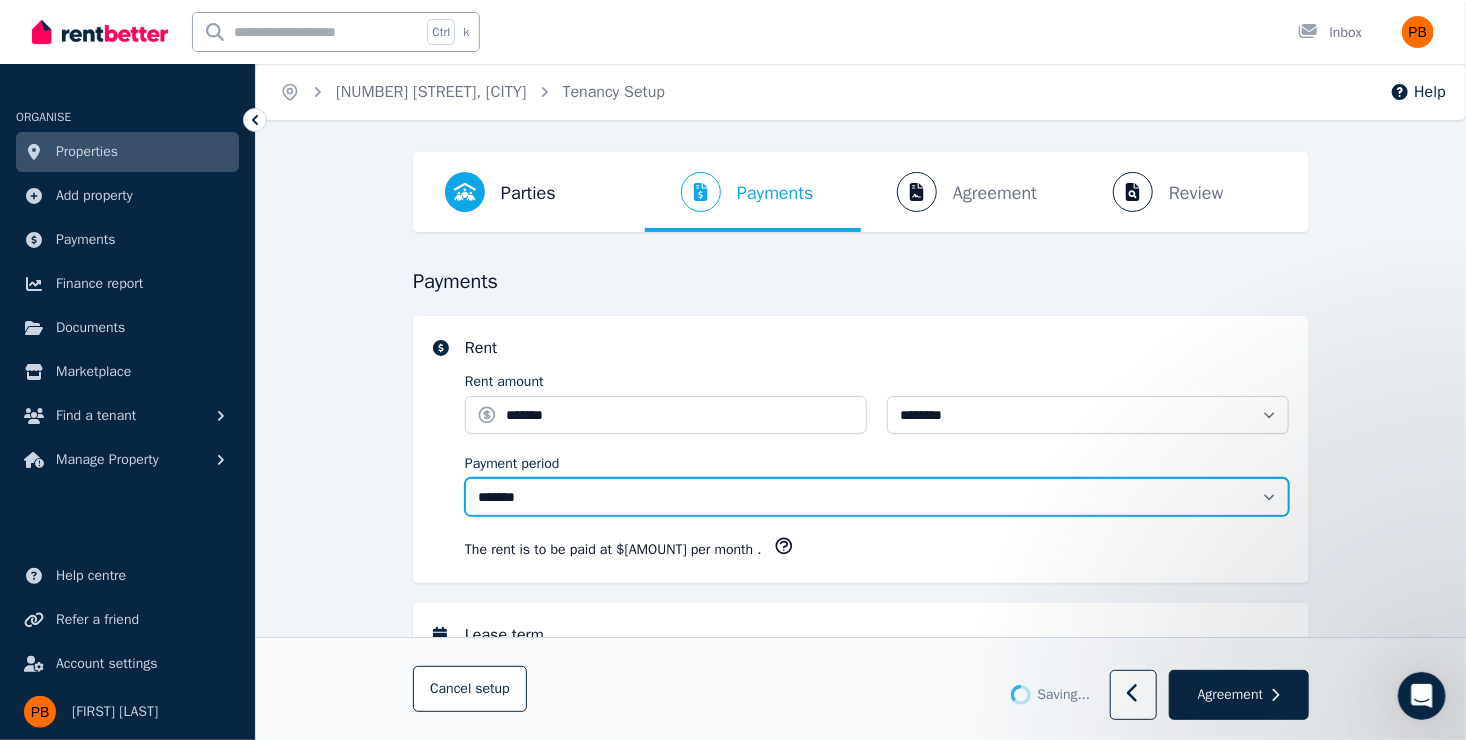 click on "****** [LAST] [LAST]" at bounding box center (877, 497) 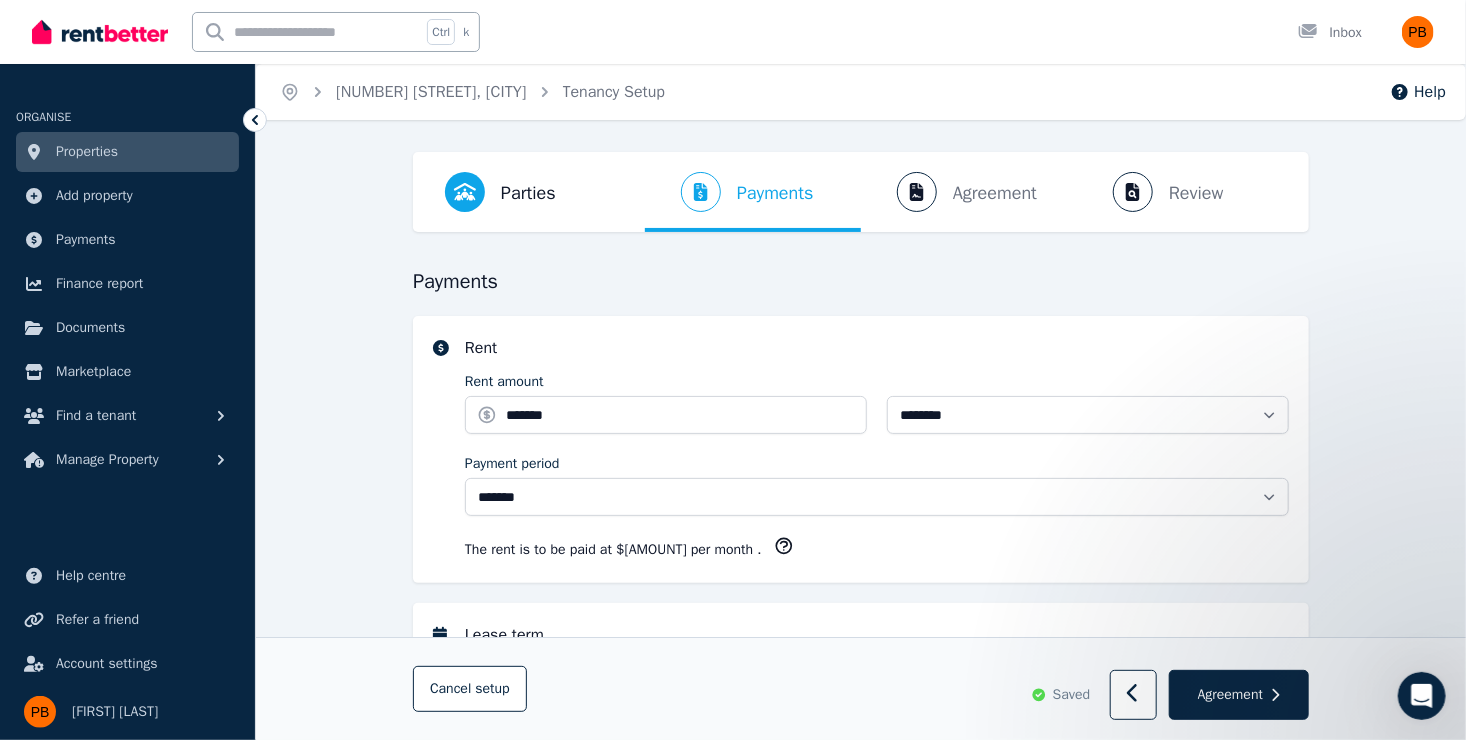 click on "Rent amount" at bounding box center [666, 382] 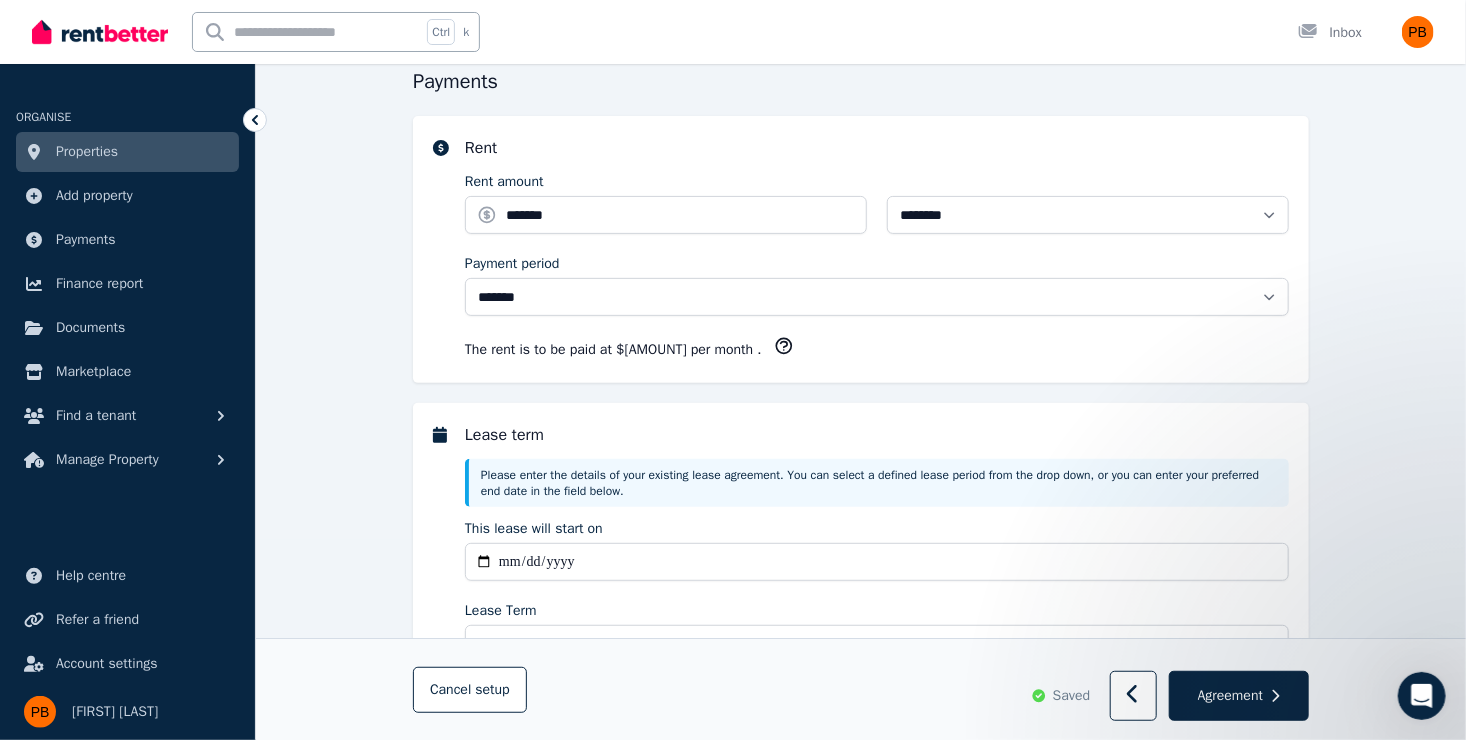scroll, scrollTop: 400, scrollLeft: 0, axis: vertical 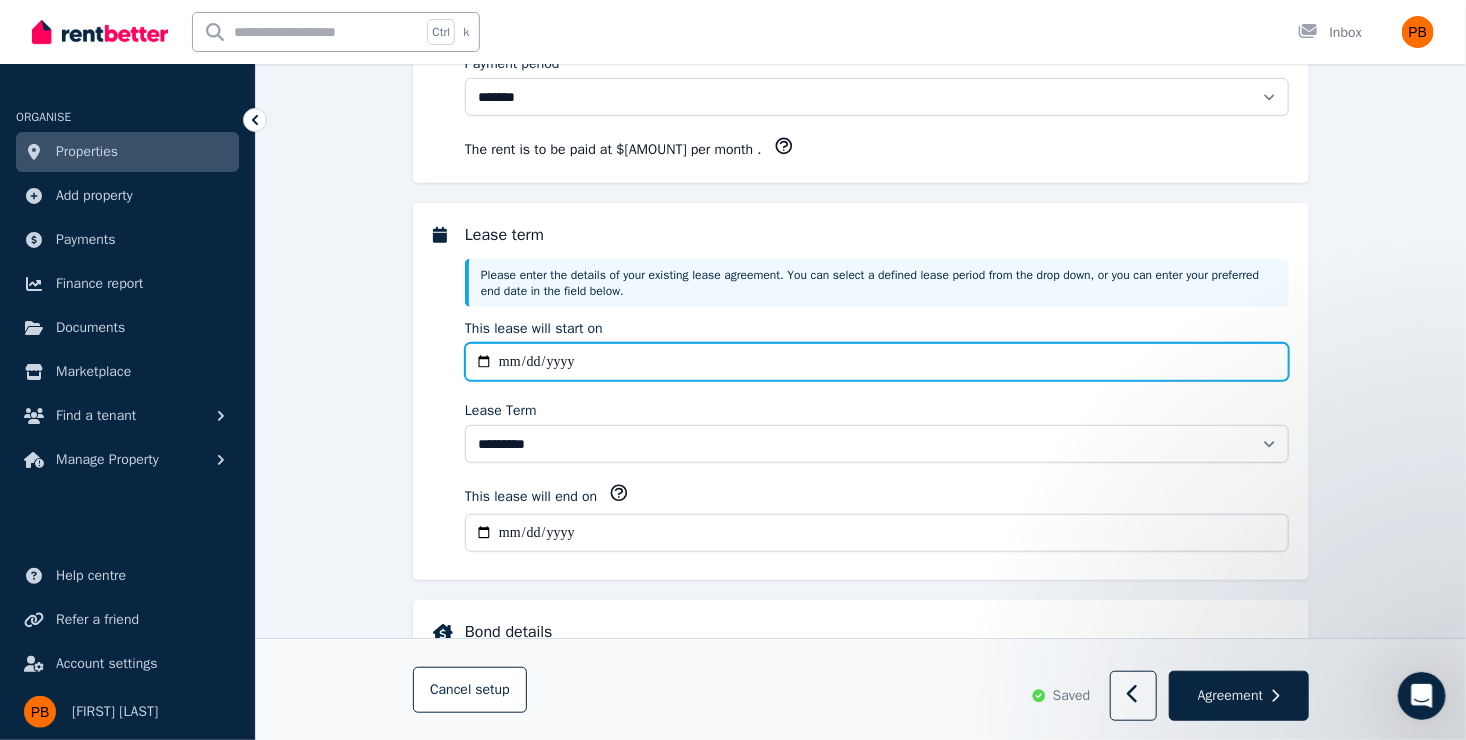 click on "**********" at bounding box center [877, 362] 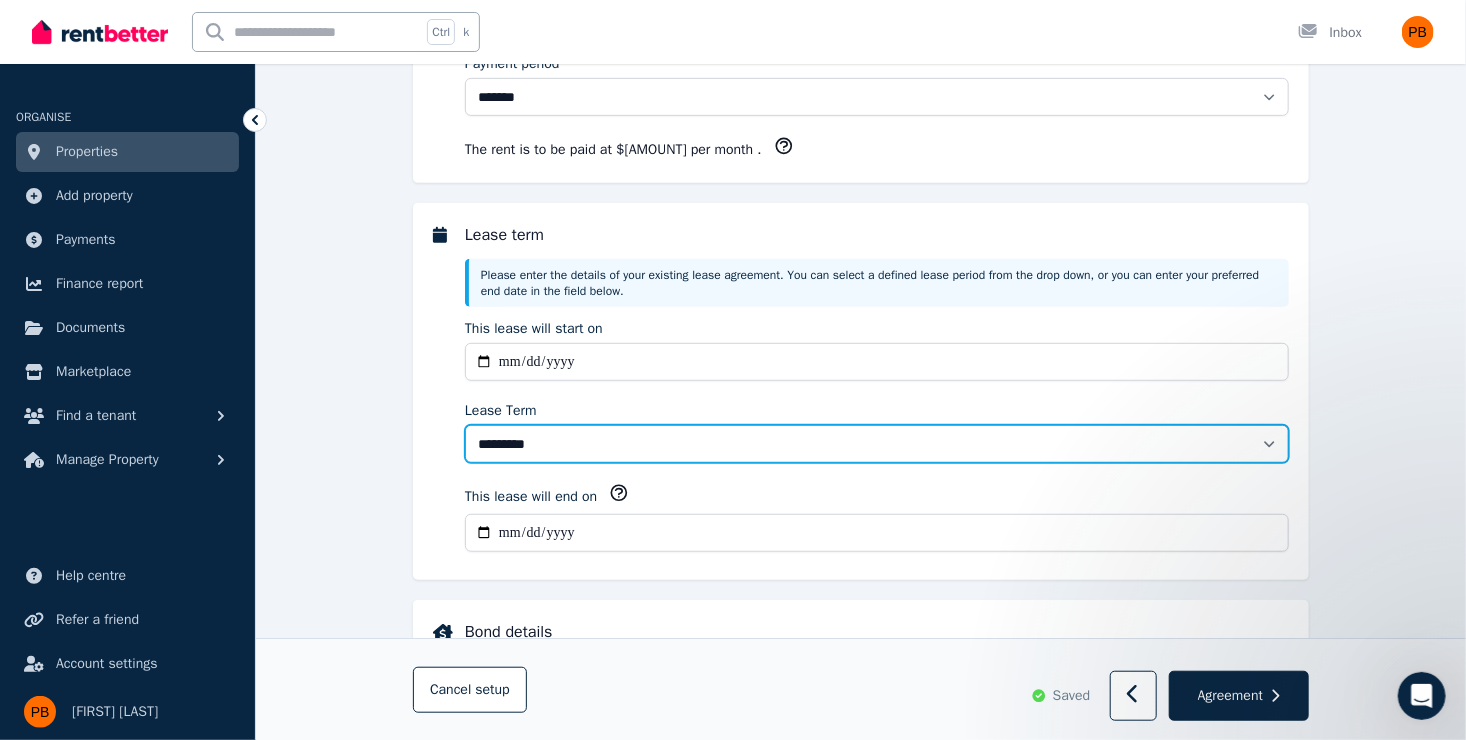 click on "******** [LAST] [LAST] [LAST] [LAST] [LAST] [LAST] ***** ********" at bounding box center (877, 444) 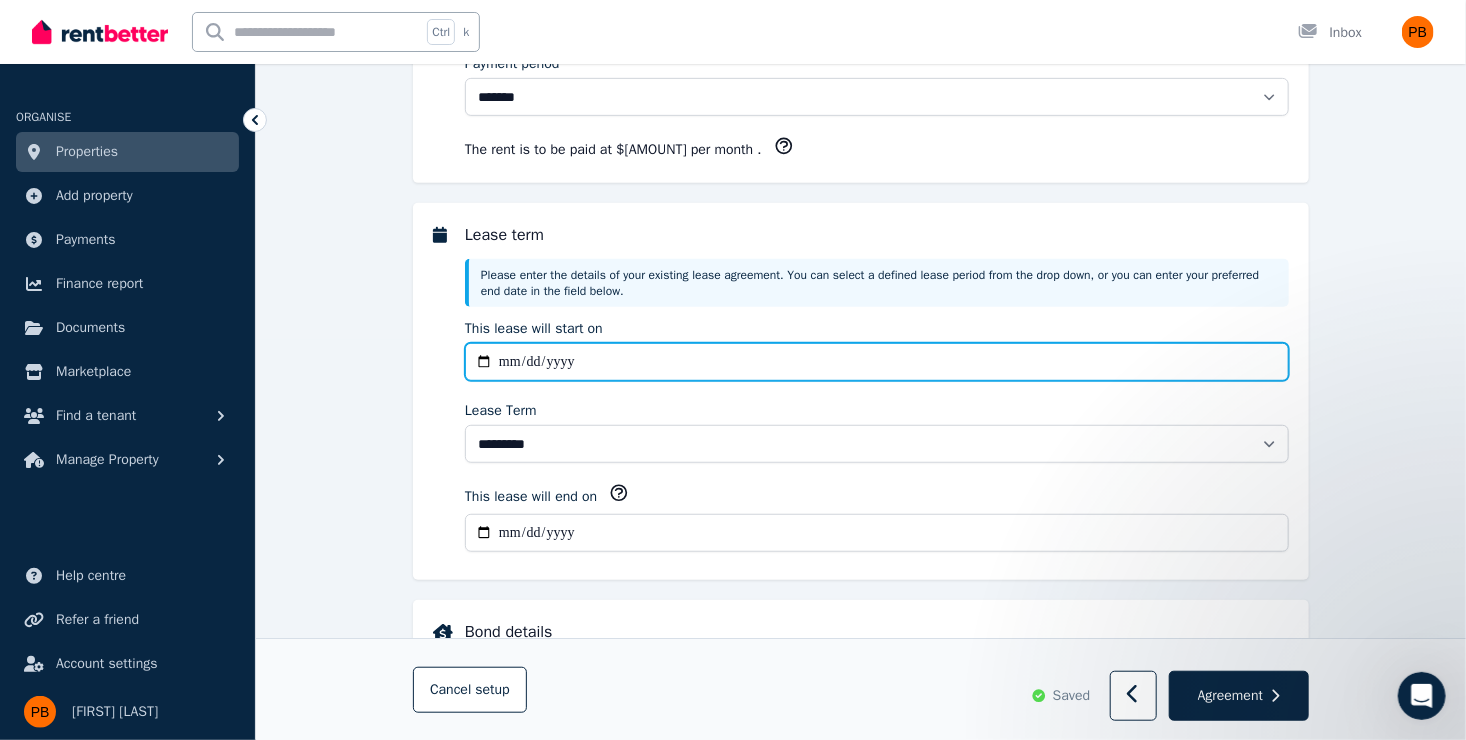 click on "**********" at bounding box center [877, 362] 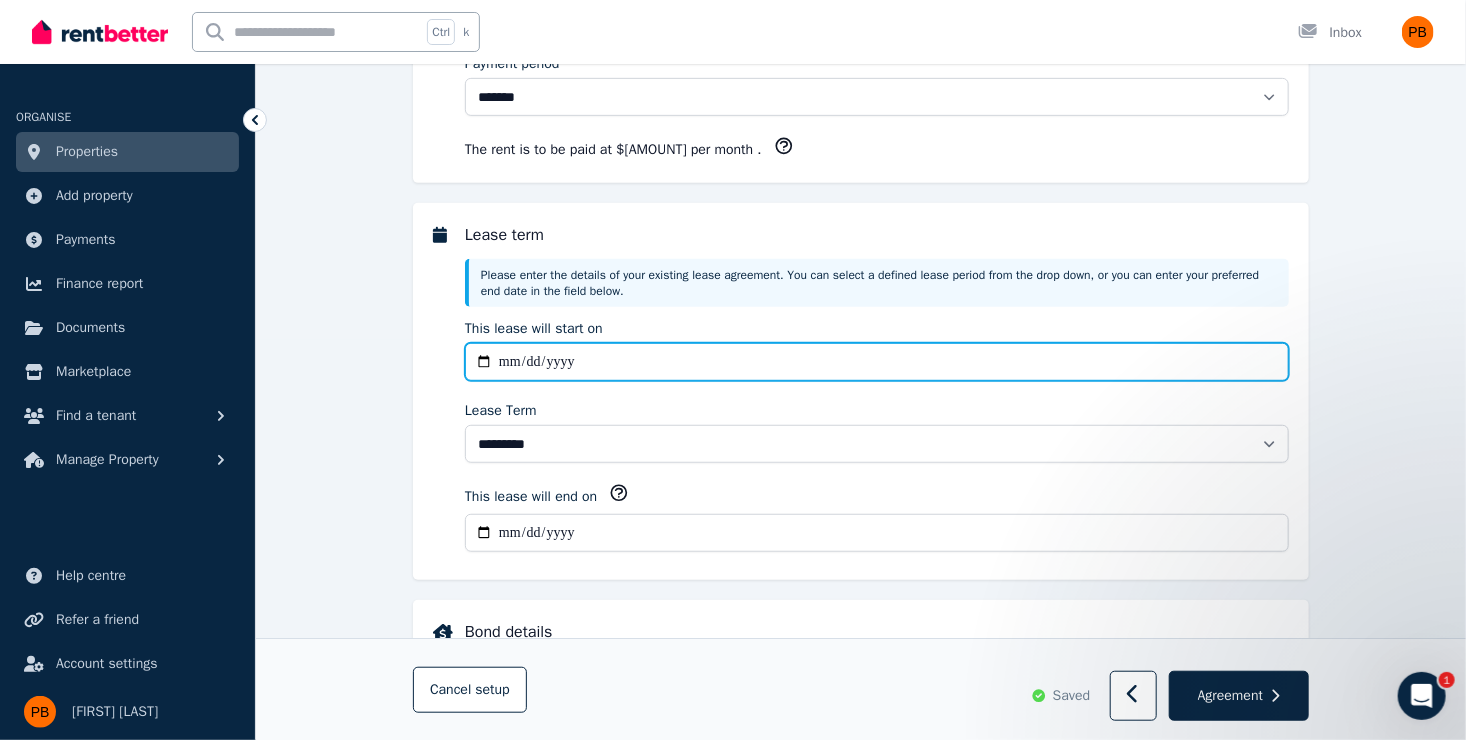 type on "**********" 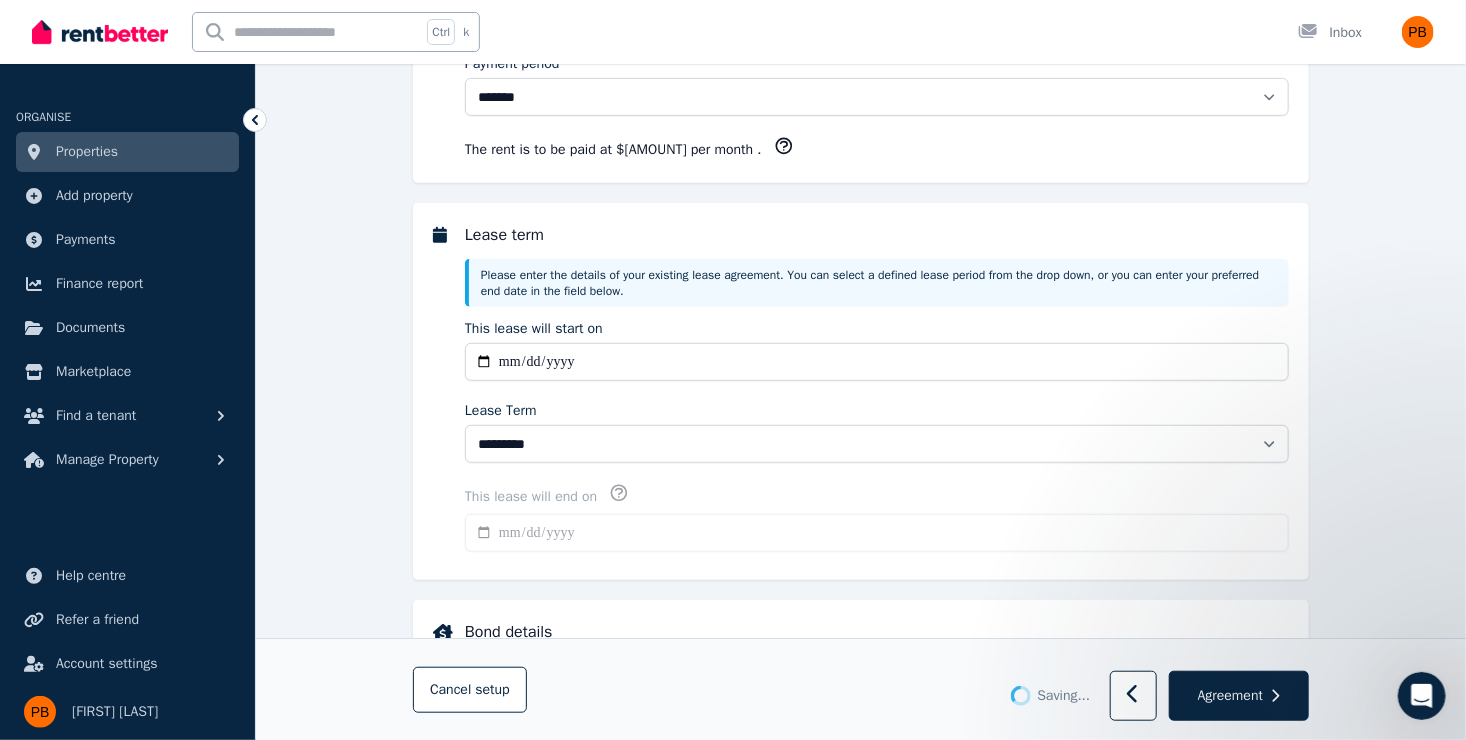 click on "**********" at bounding box center [877, 533] 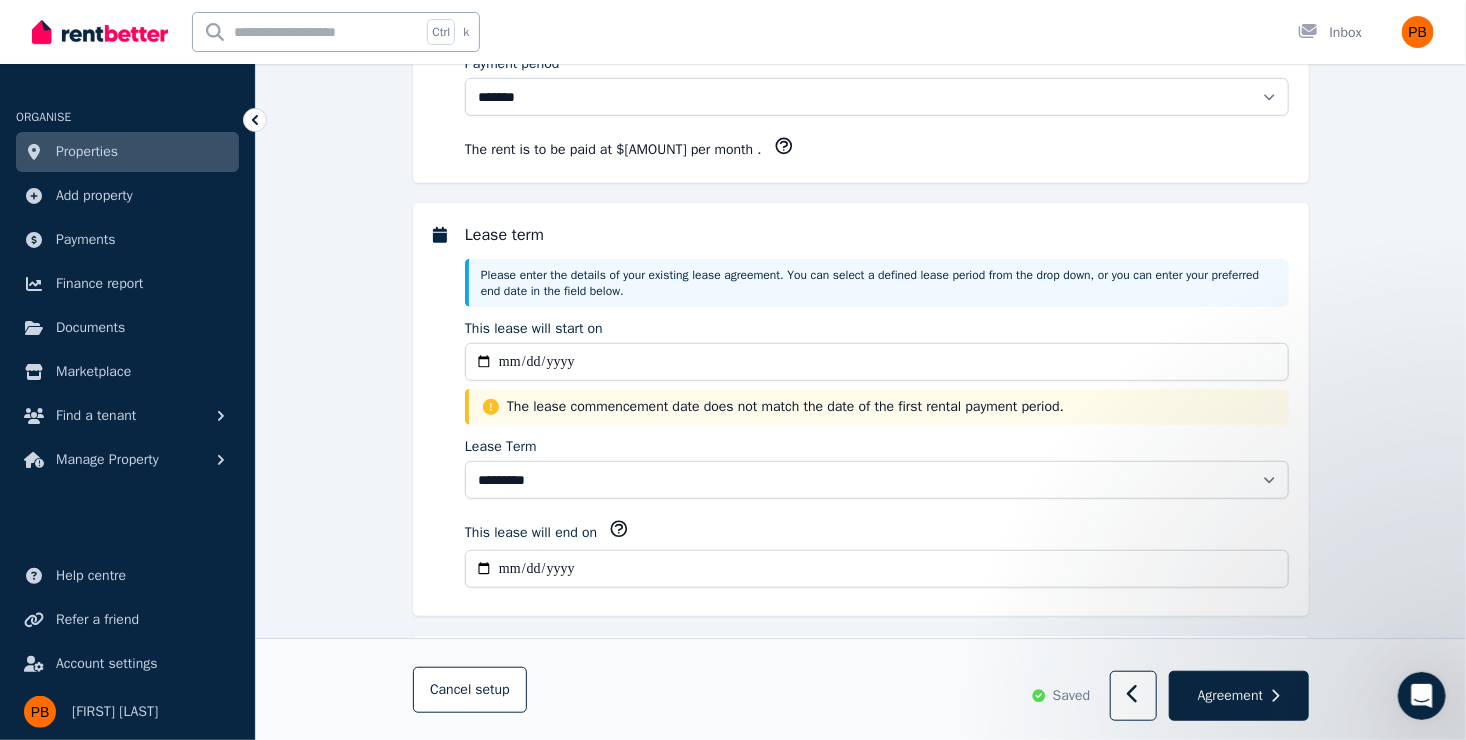 click on "**********" at bounding box center (877, 569) 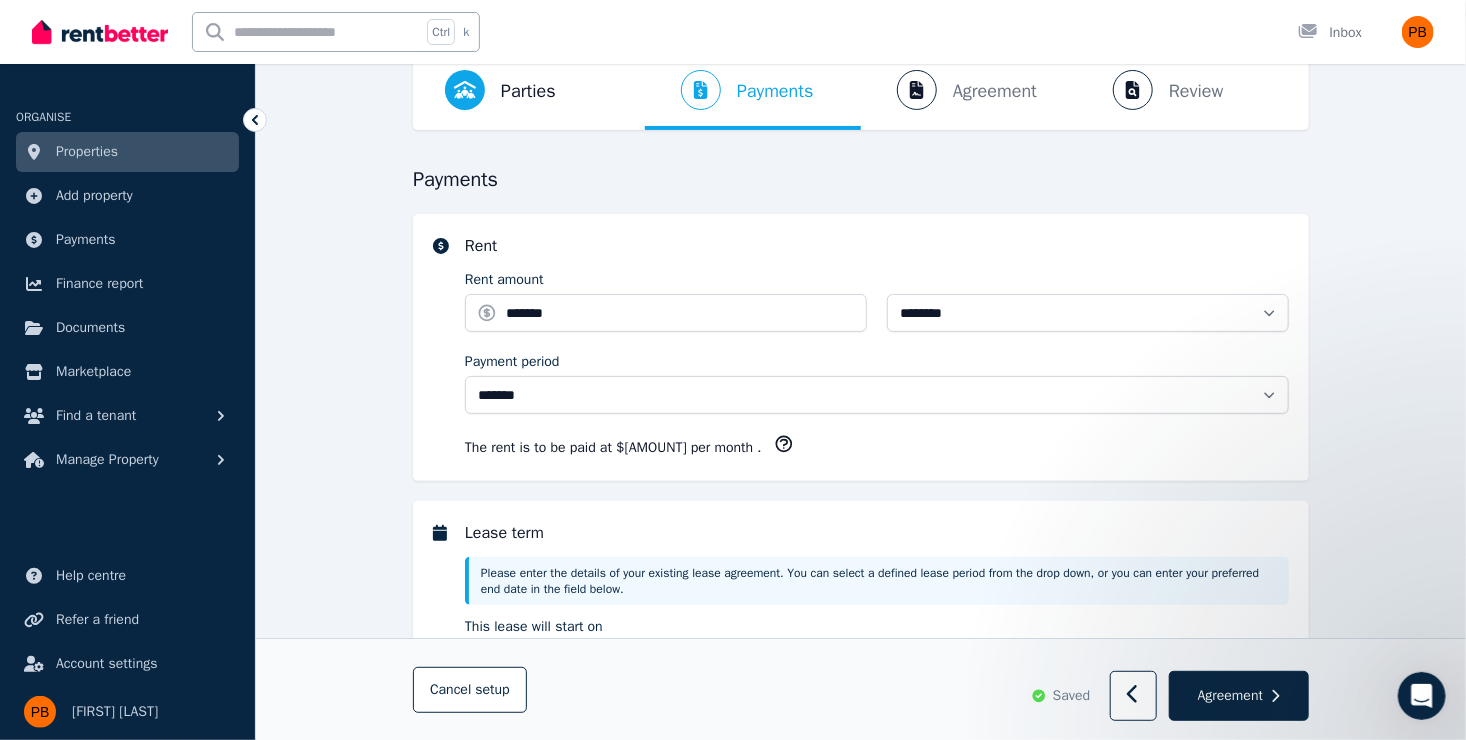 scroll, scrollTop: 100, scrollLeft: 0, axis: vertical 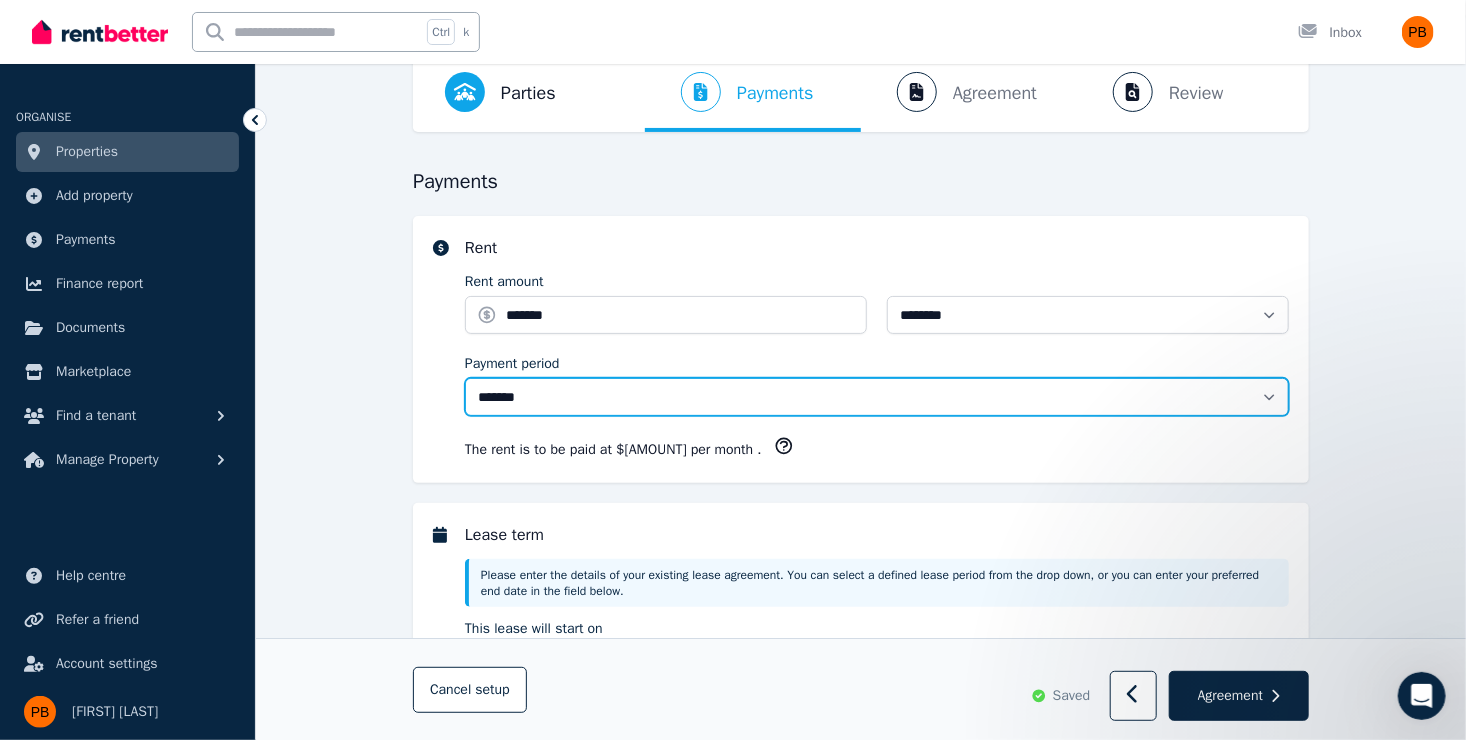 click on "****** [LAST] [LAST]" at bounding box center (877, 397) 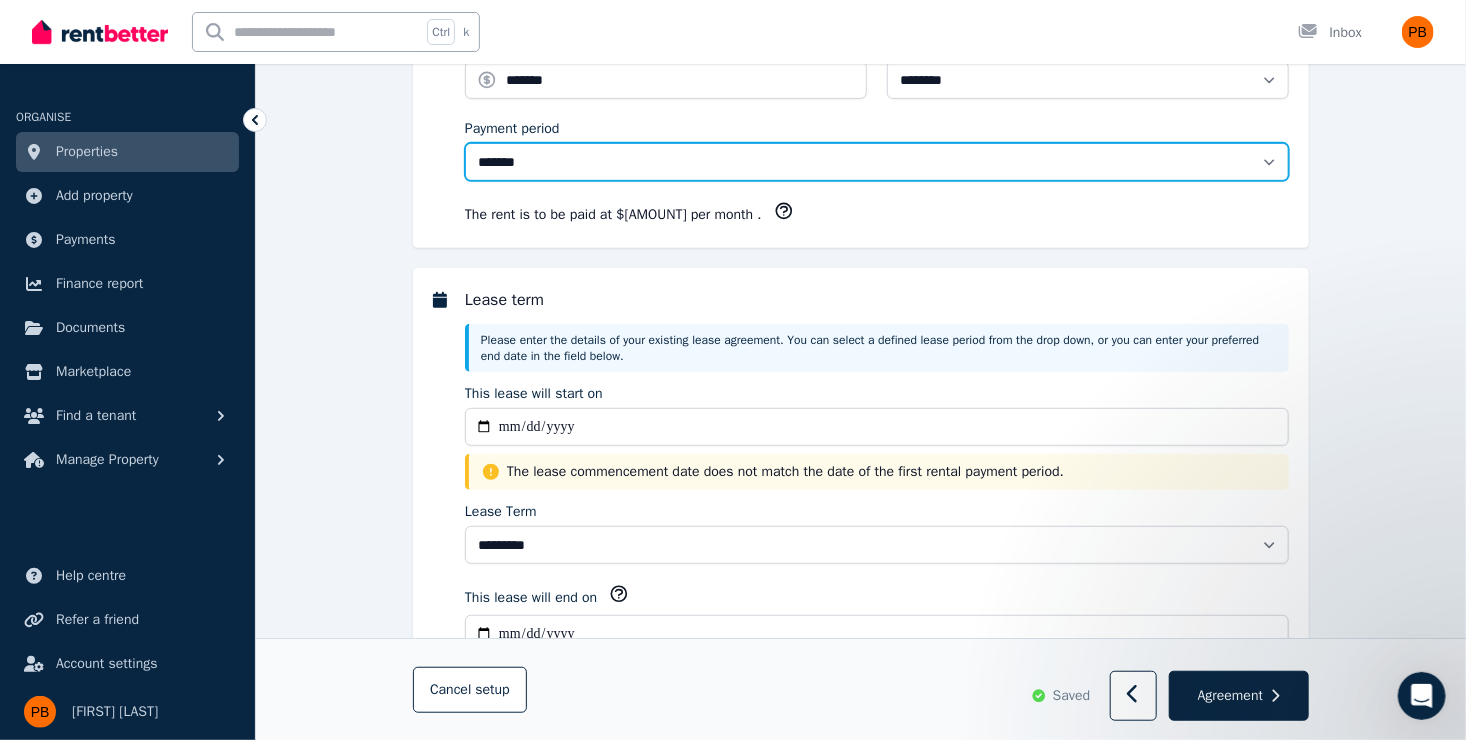 scroll, scrollTop: 500, scrollLeft: 0, axis: vertical 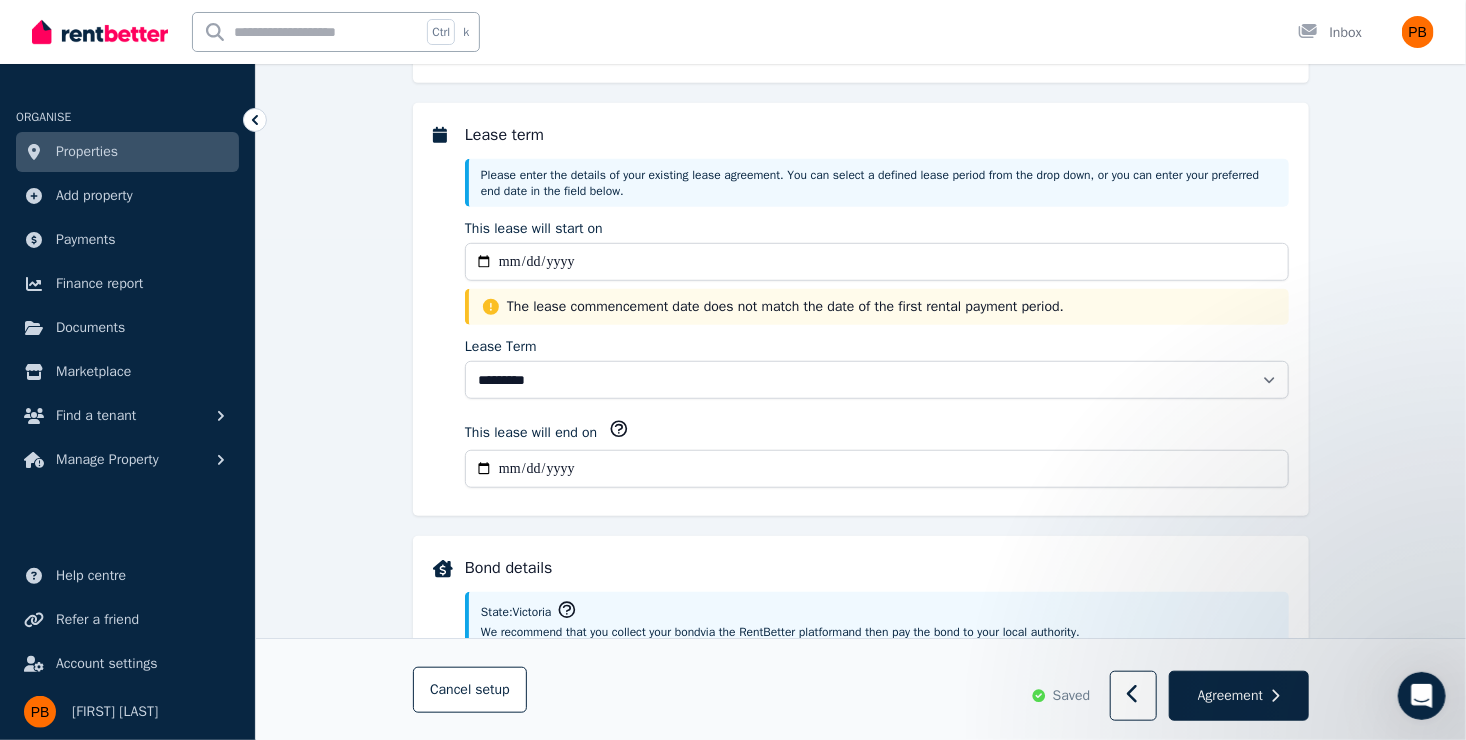 click on "**********" at bounding box center [877, 469] 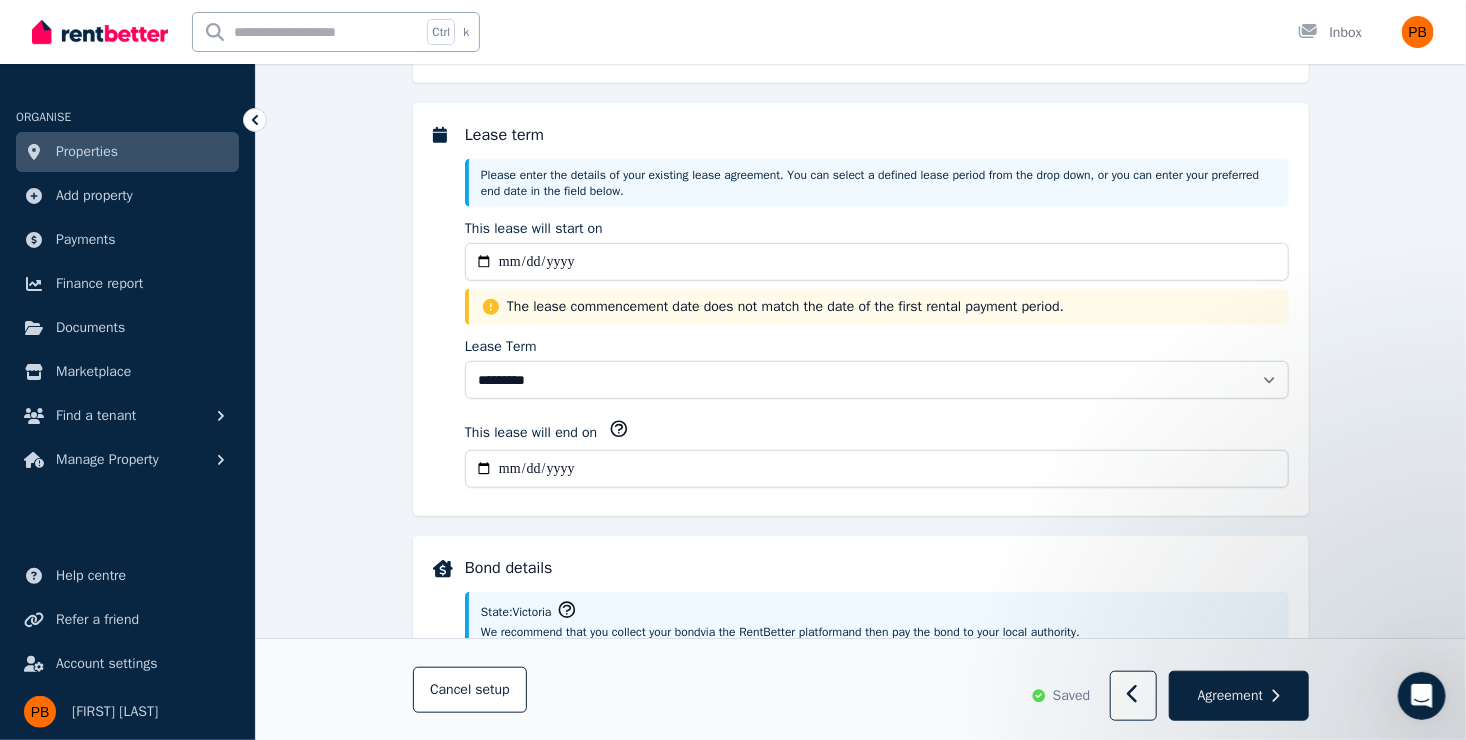 click on "**********" at bounding box center [877, 469] 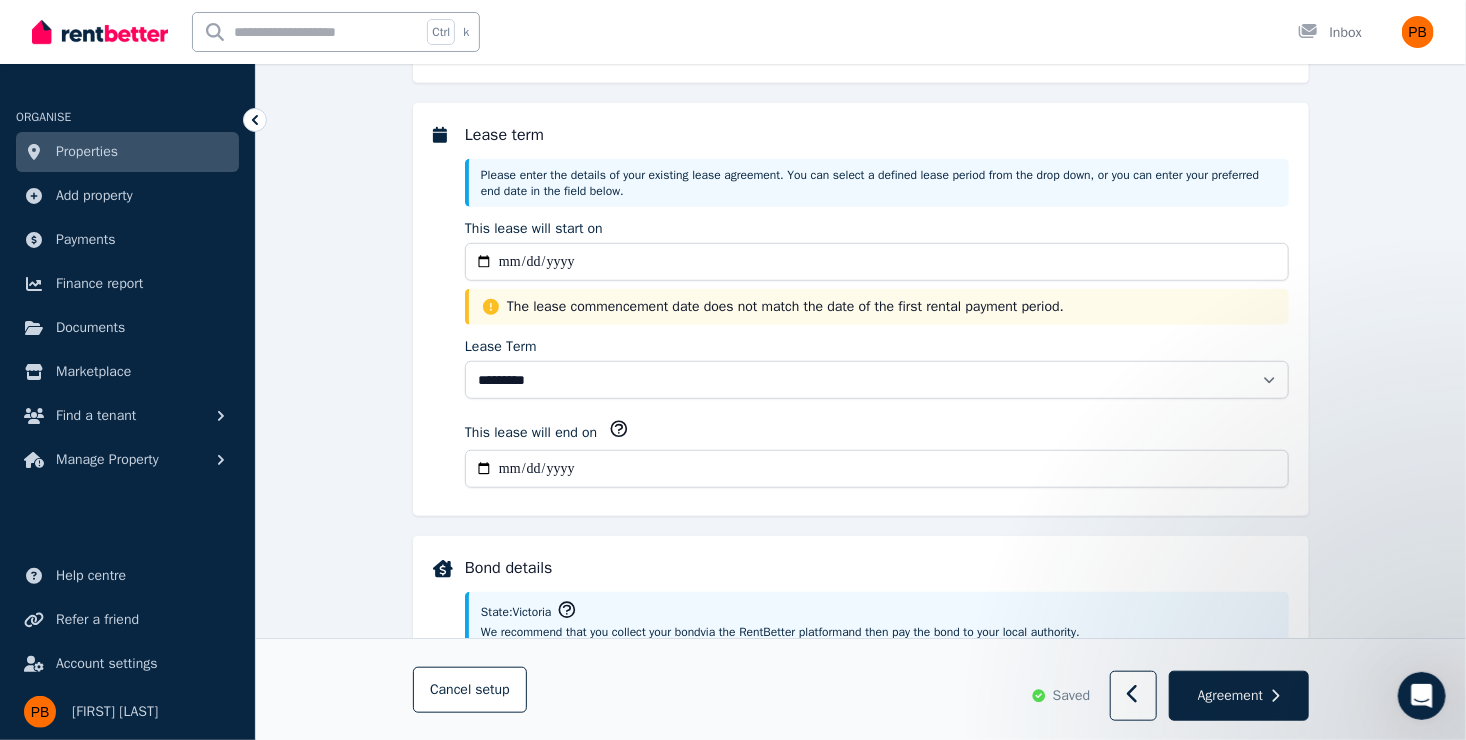 click on "The   lease commencement date   does not match the date of the   first rental payment period ." at bounding box center [892, 307] 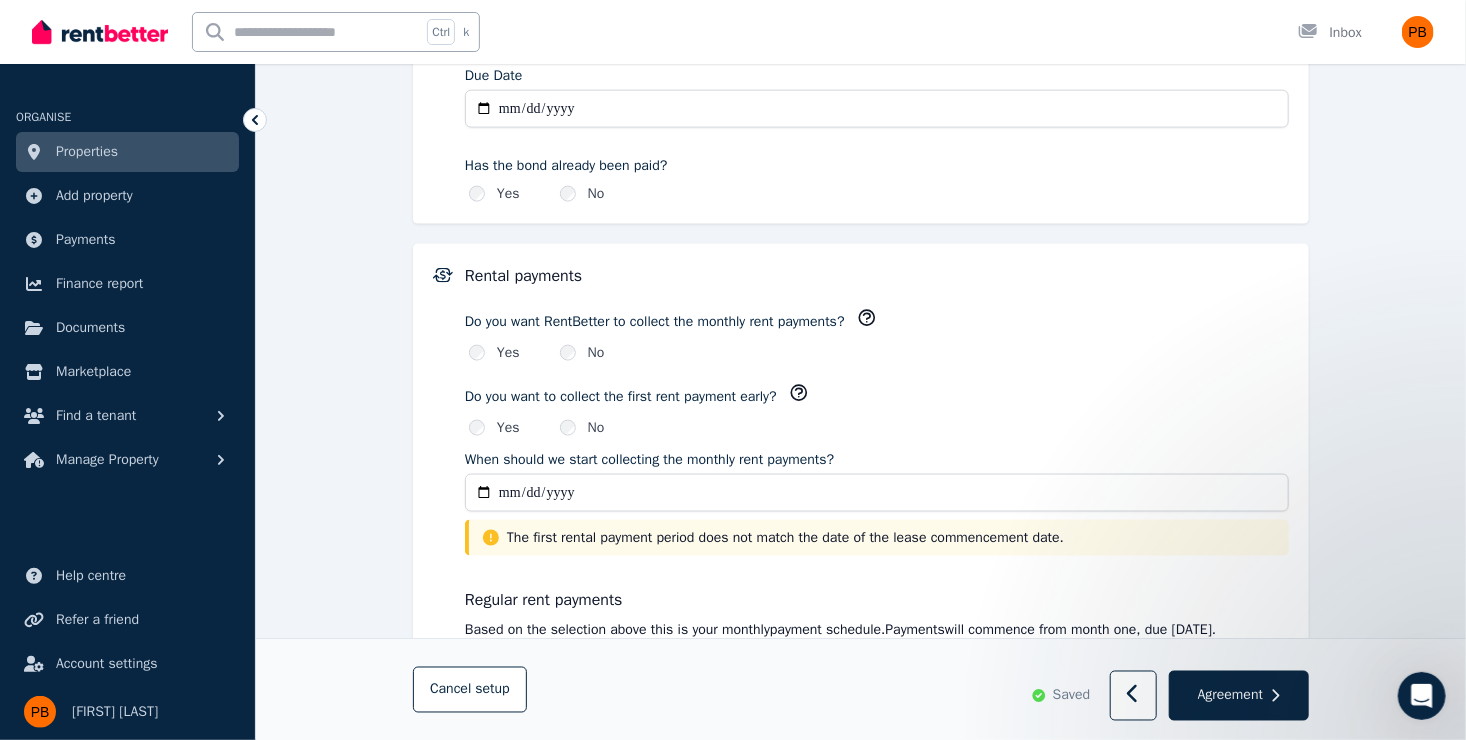 scroll, scrollTop: 1200, scrollLeft: 0, axis: vertical 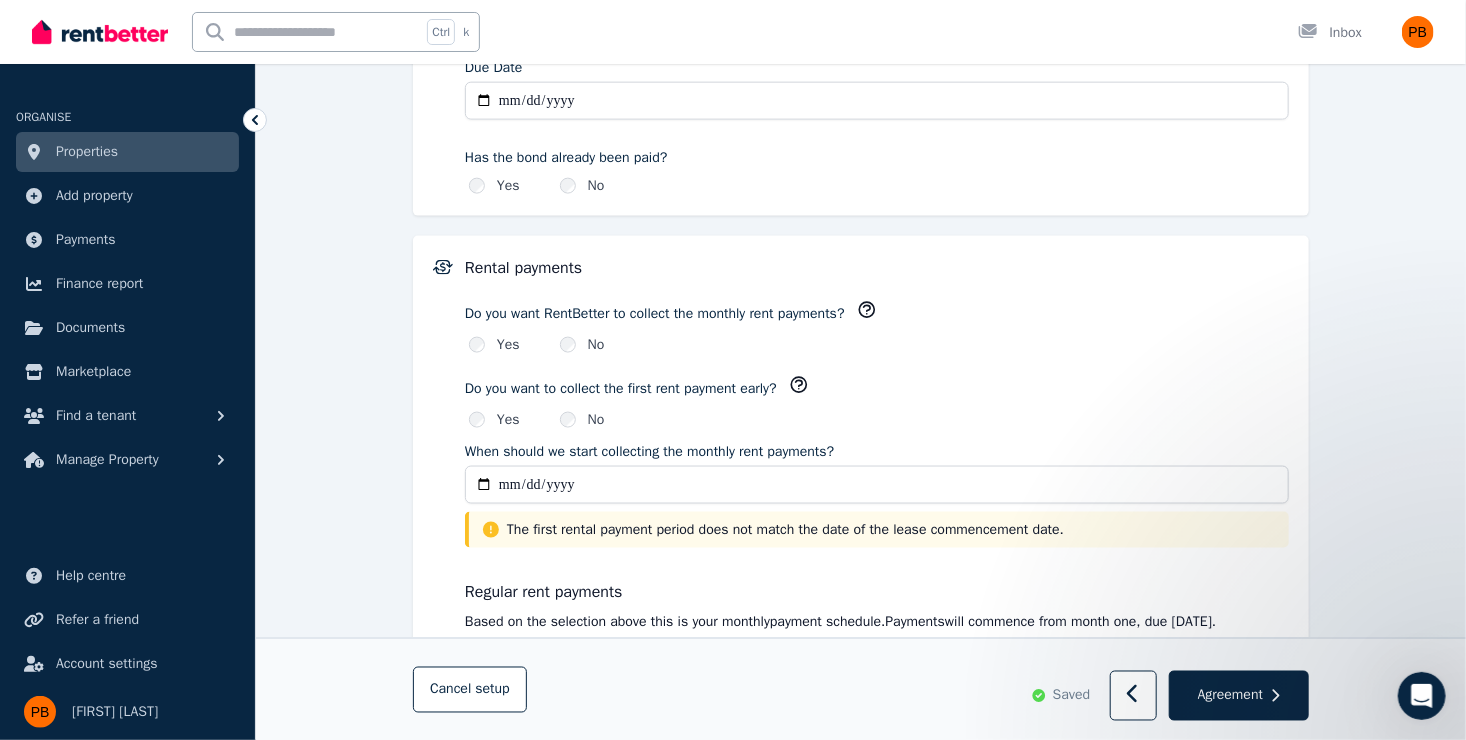 click on "**********" at bounding box center (877, 485) 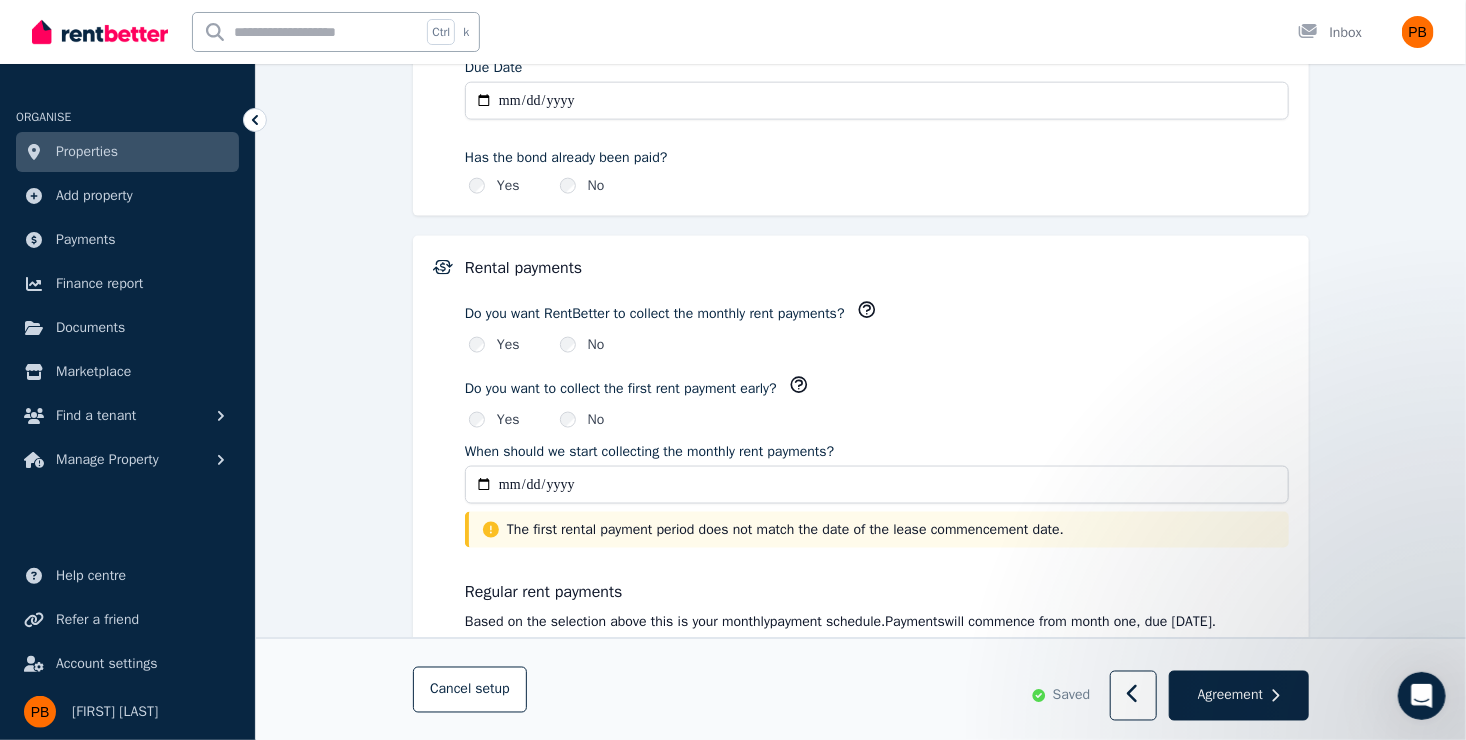 click on "**********" at bounding box center (877, 485) 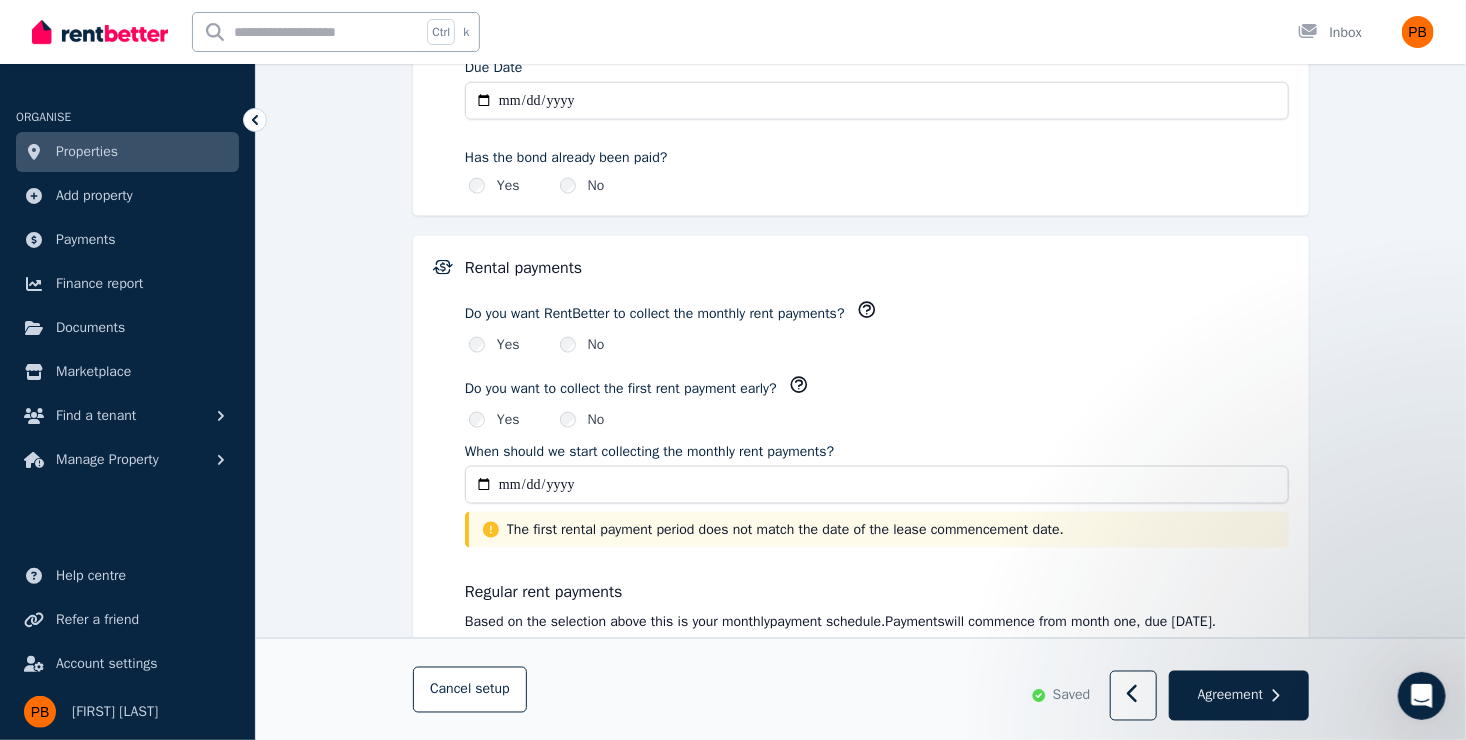 type on "**********" 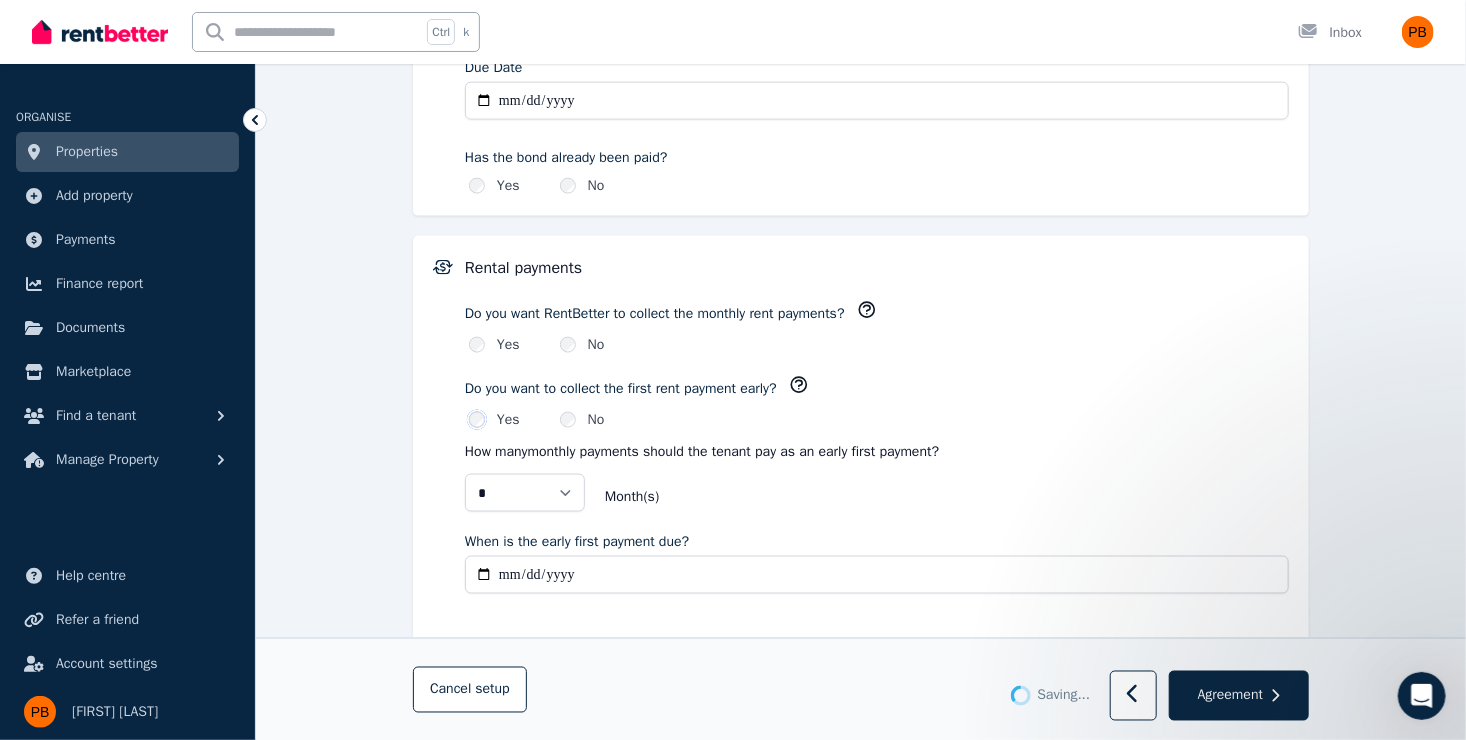 scroll, scrollTop: 1164, scrollLeft: 0, axis: vertical 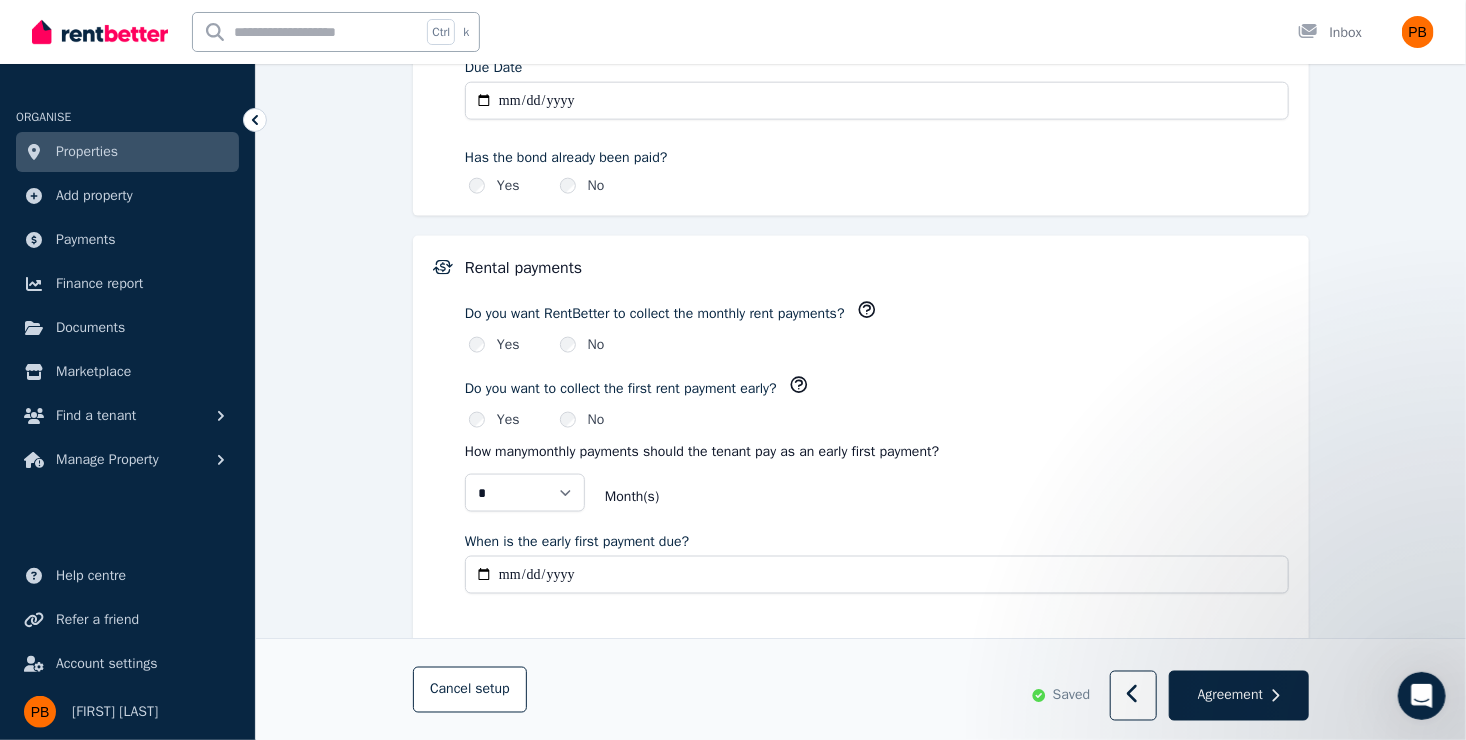 drag, startPoint x: 590, startPoint y: 472, endPoint x: 579, endPoint y: 479, distance: 13.038404 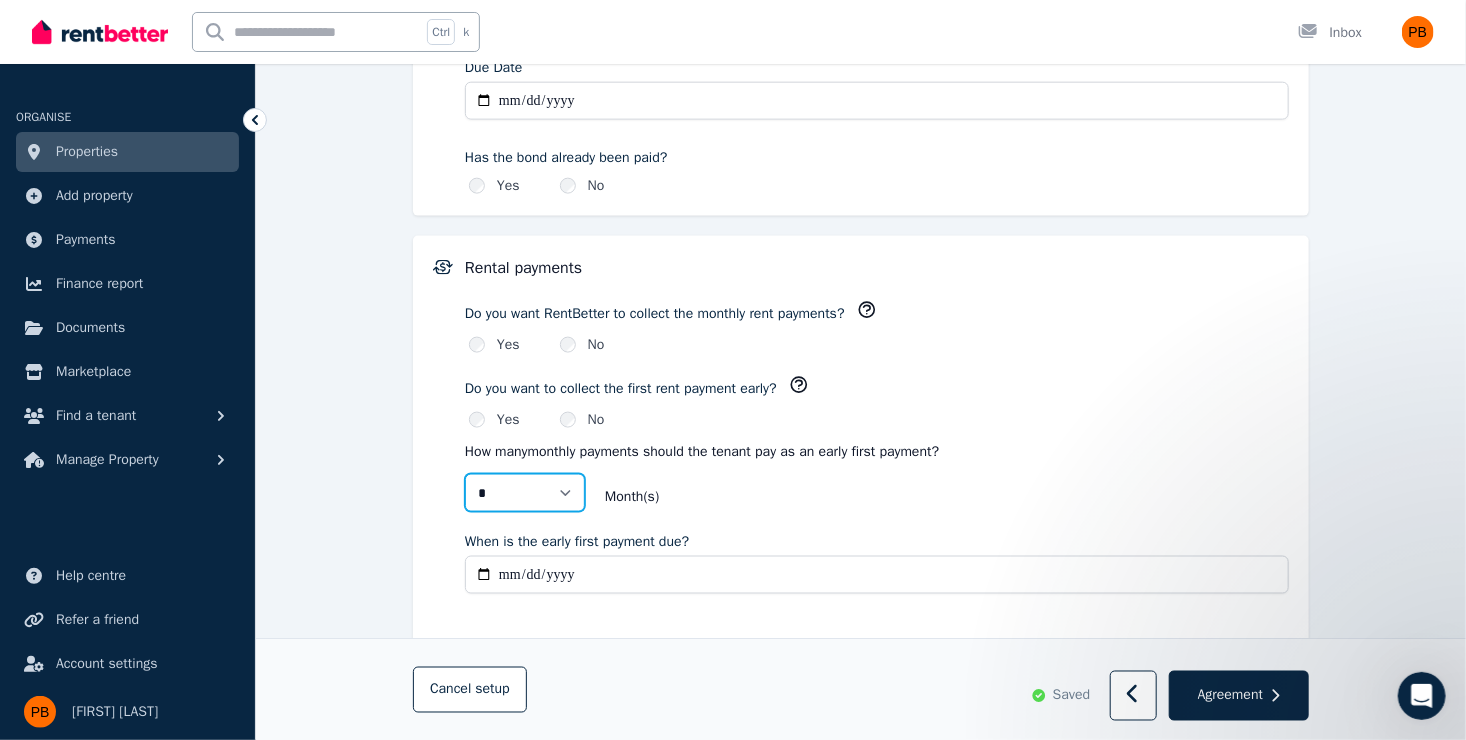 click on "* *" at bounding box center [525, 493] 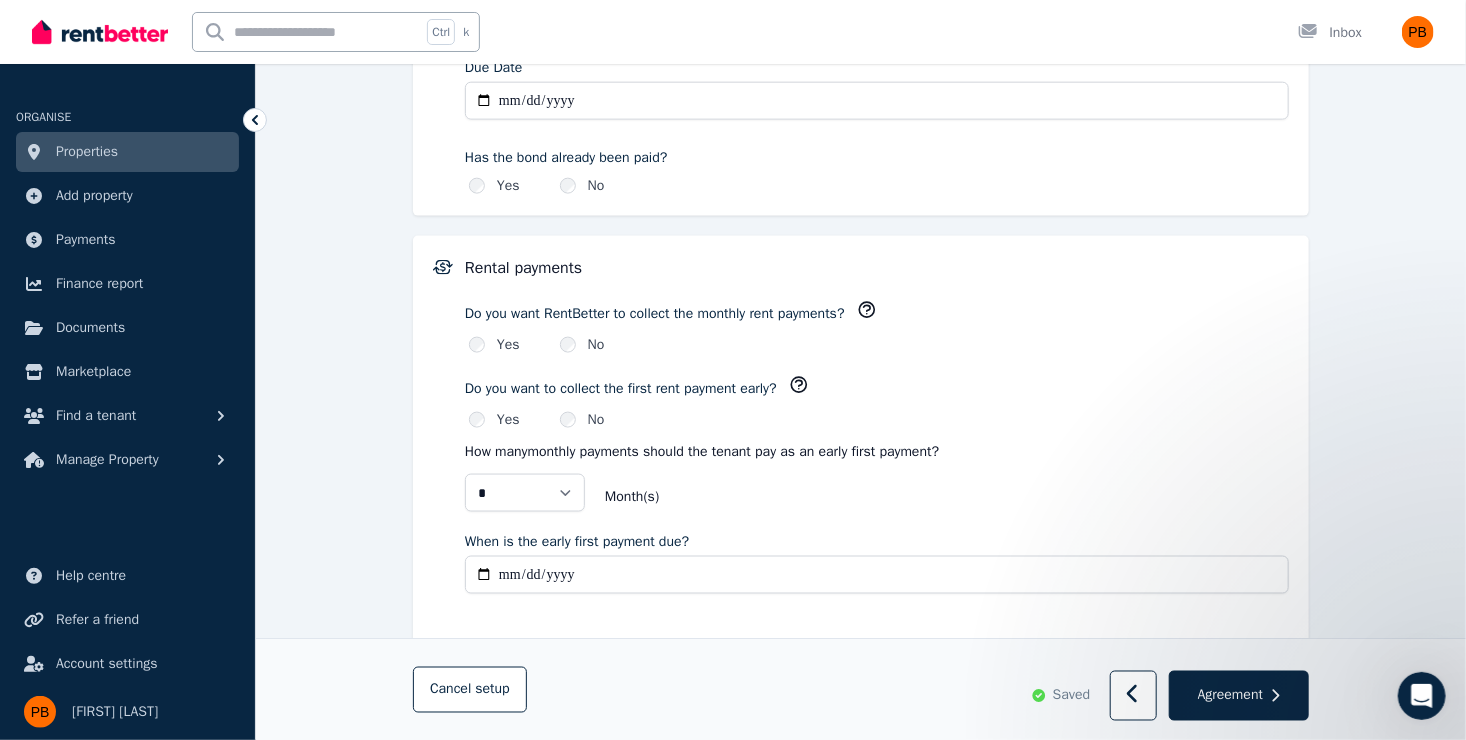click on "Month (s)" at bounding box center (947, 497) 